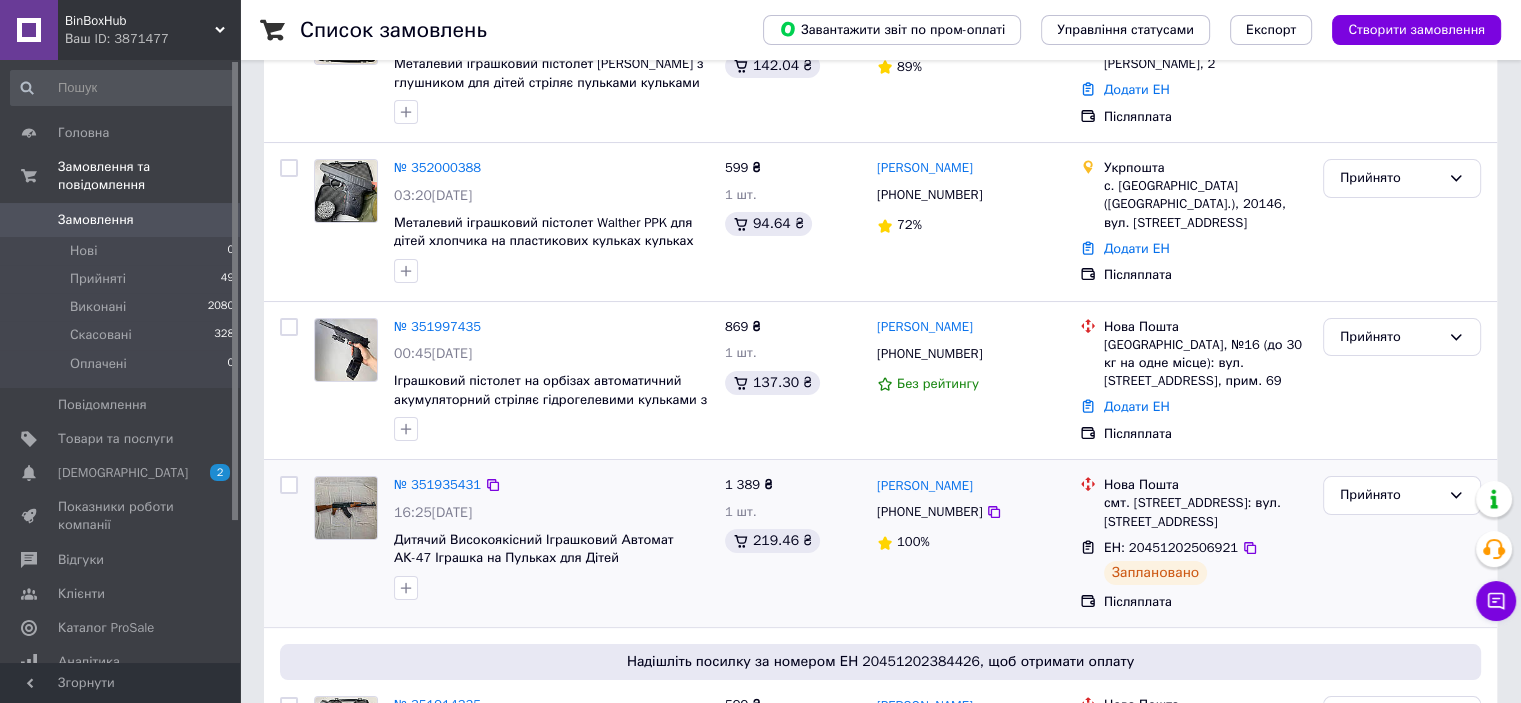 scroll, scrollTop: 200, scrollLeft: 0, axis: vertical 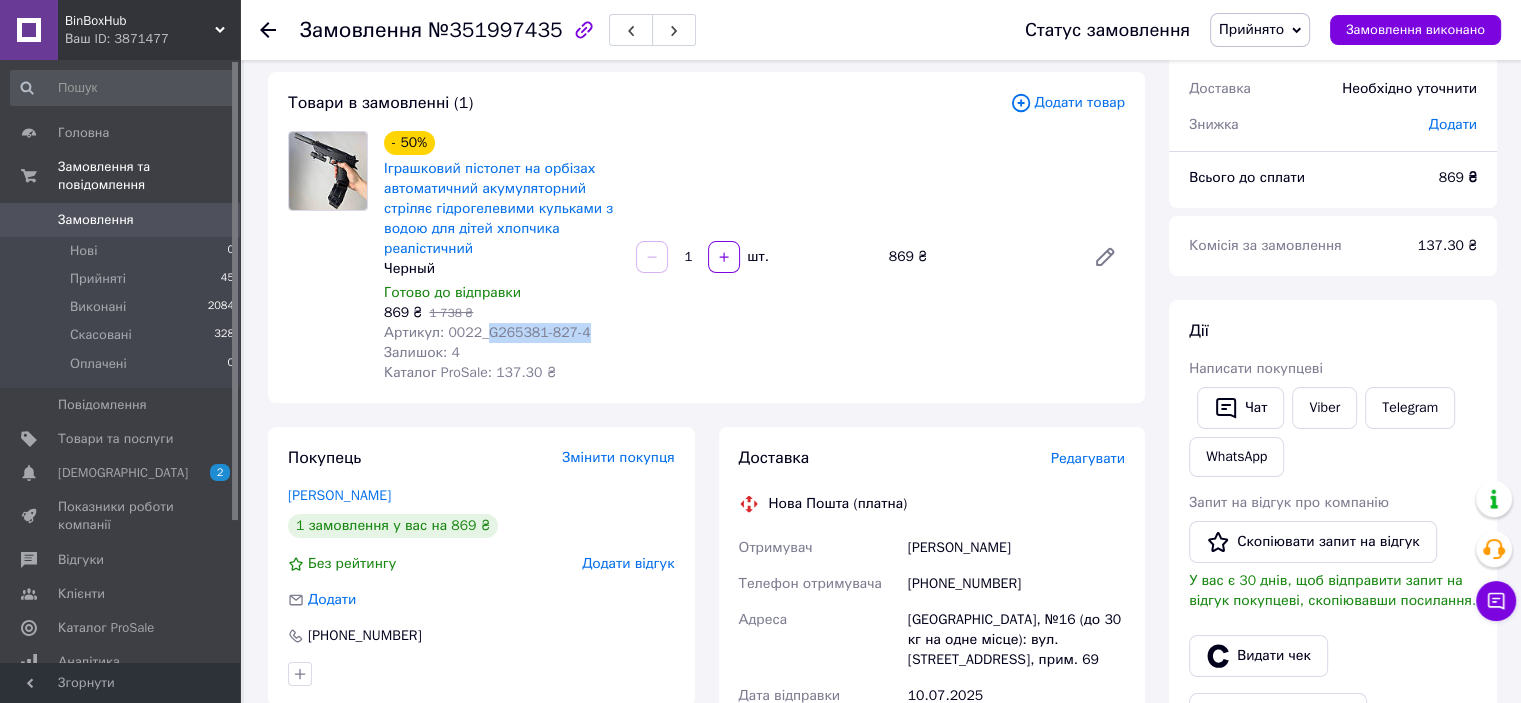 drag, startPoint x: 517, startPoint y: 333, endPoint x: 480, endPoint y: 342, distance: 38.078865 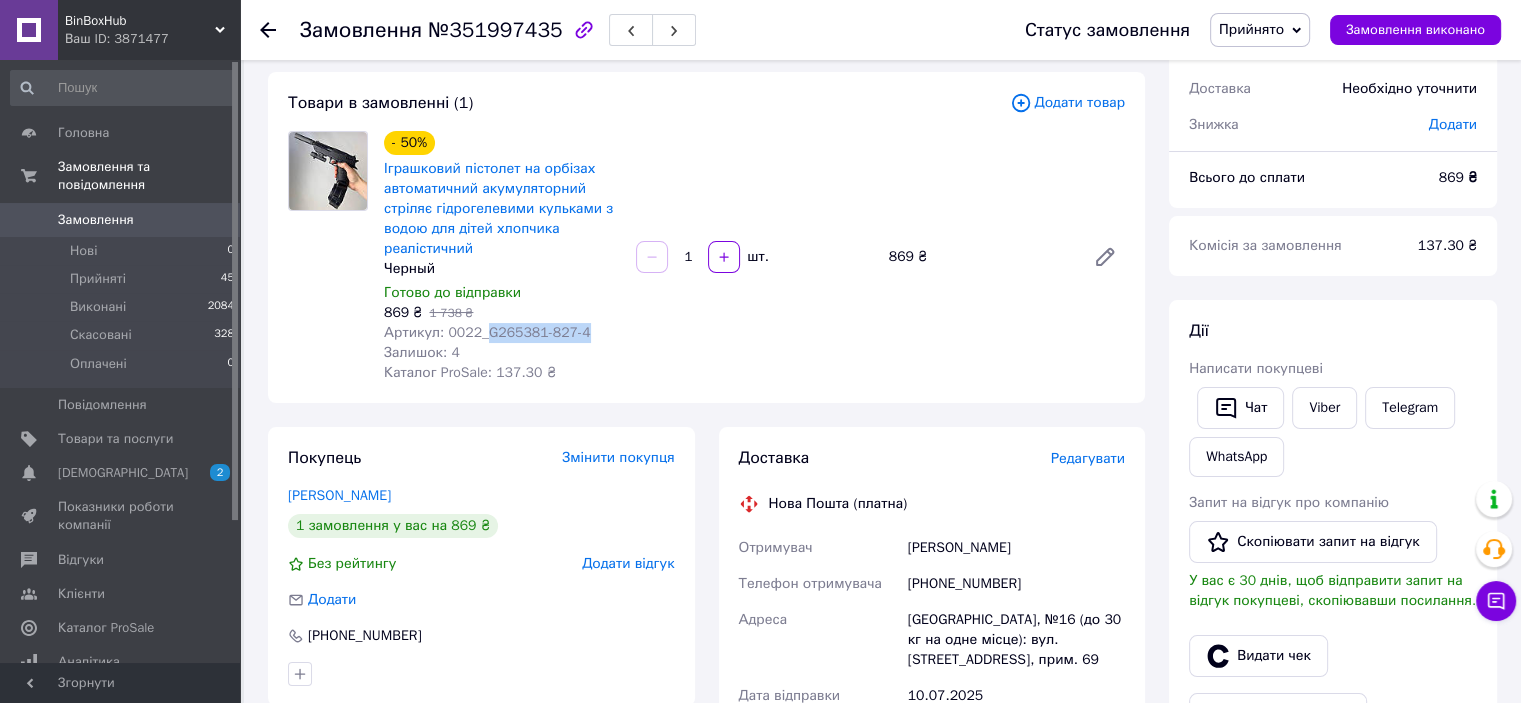 copy on "G265381-827-4" 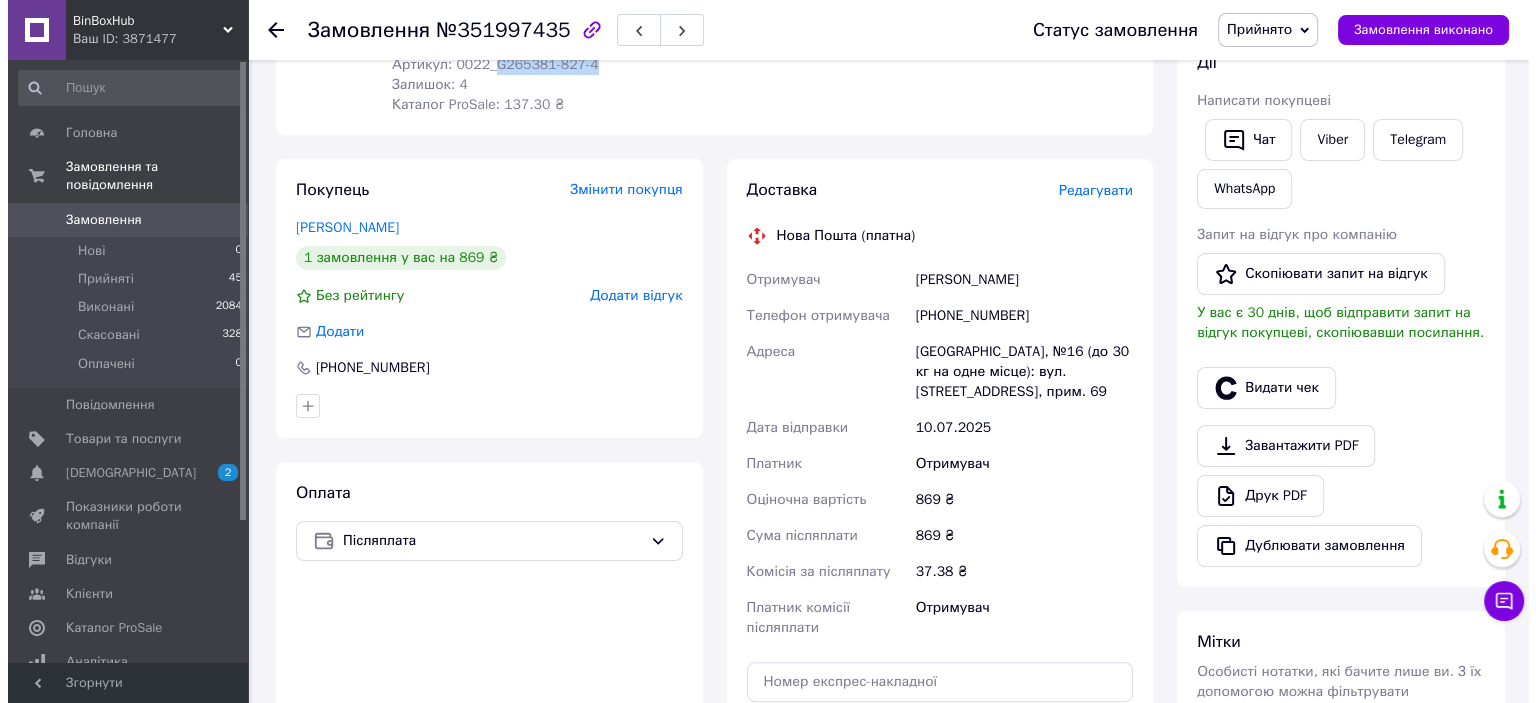 scroll, scrollTop: 300, scrollLeft: 0, axis: vertical 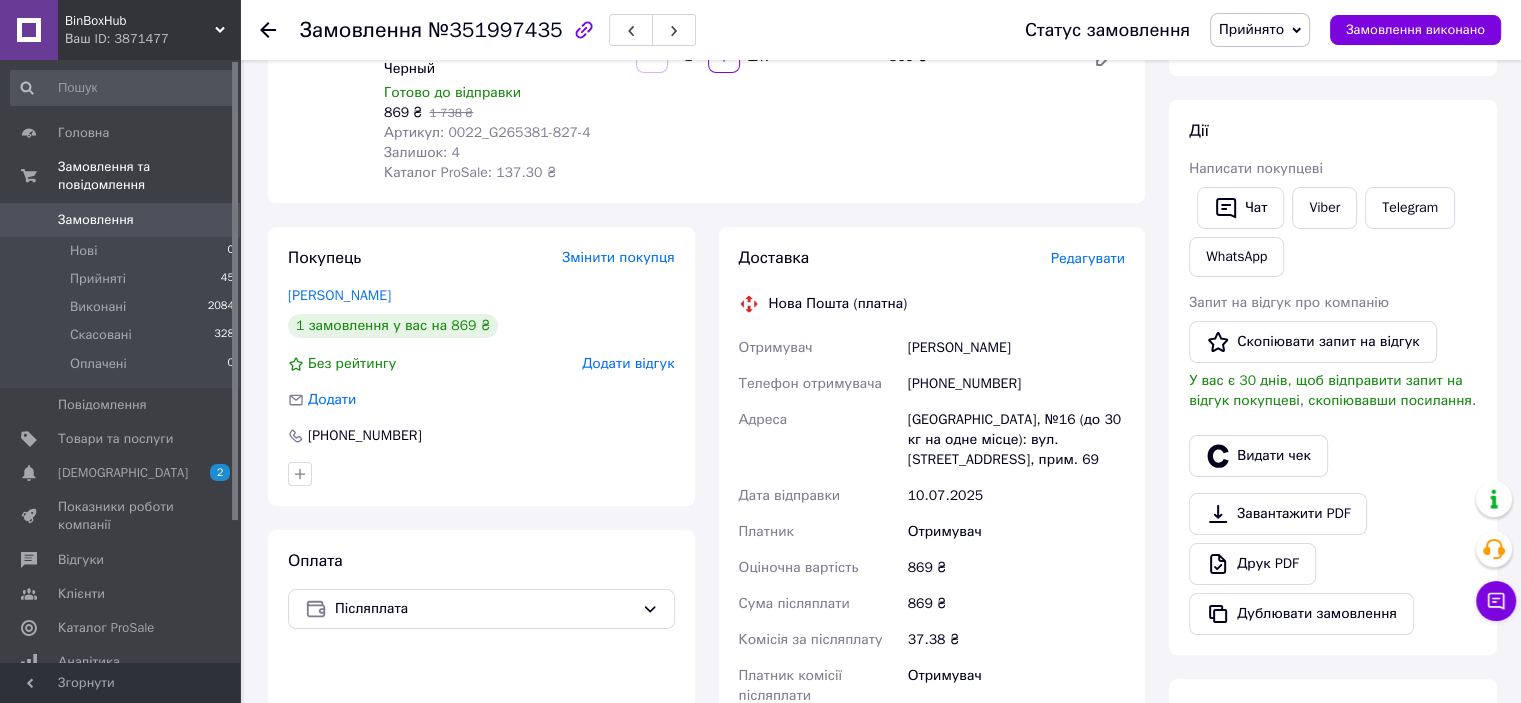 click on "Редагувати" at bounding box center [1088, 258] 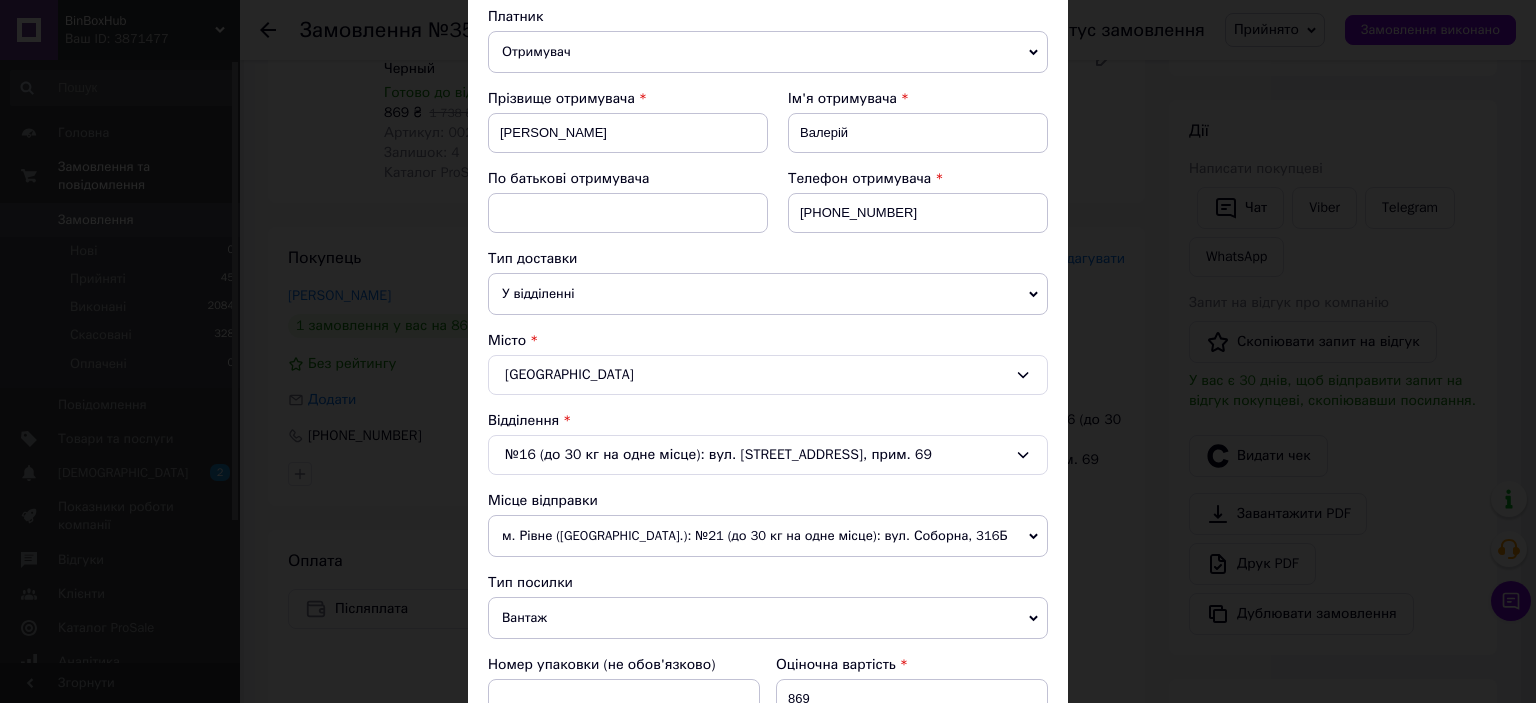 scroll, scrollTop: 400, scrollLeft: 0, axis: vertical 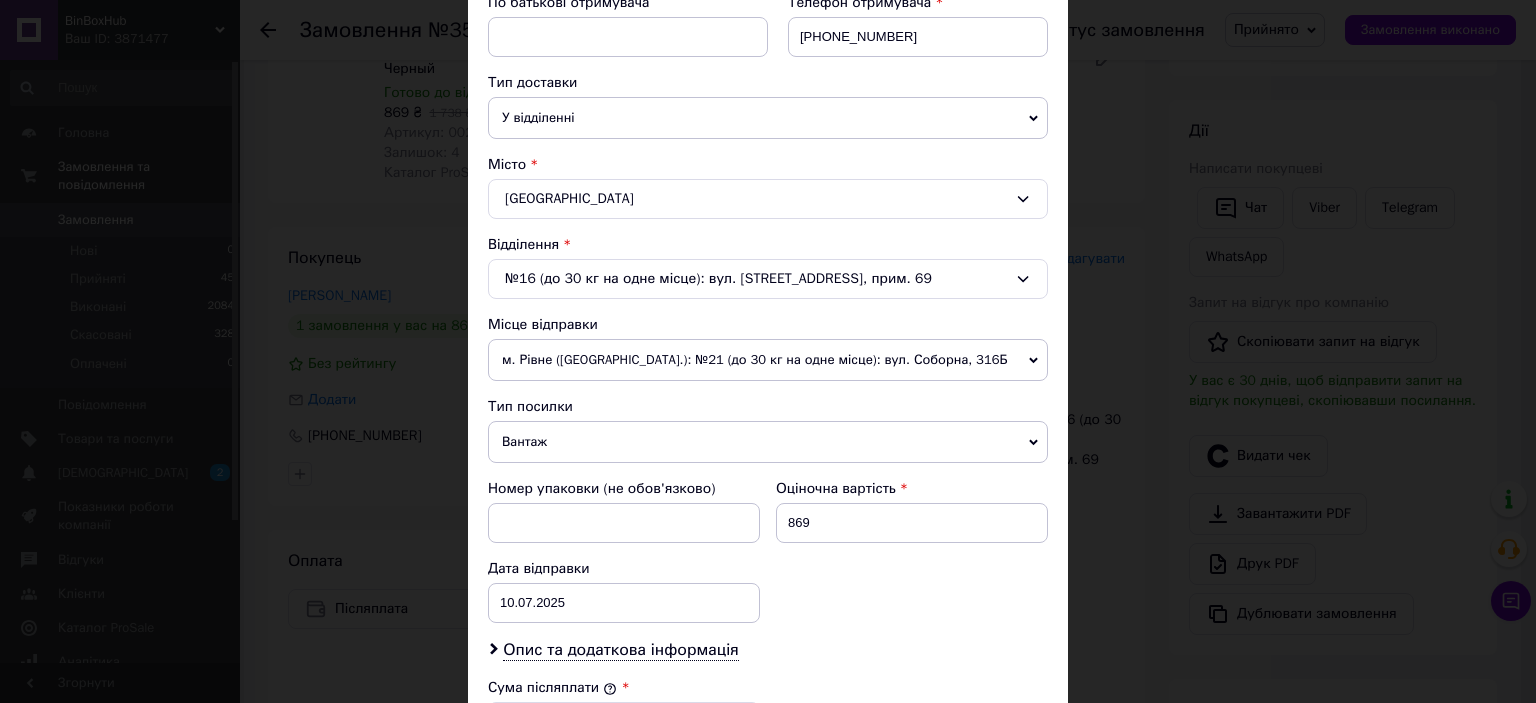 click on "м. Рівне (Рівненська обл.): №21 (до 30 кг на одне місце): вул. Соборна, 316Б" at bounding box center (768, 360) 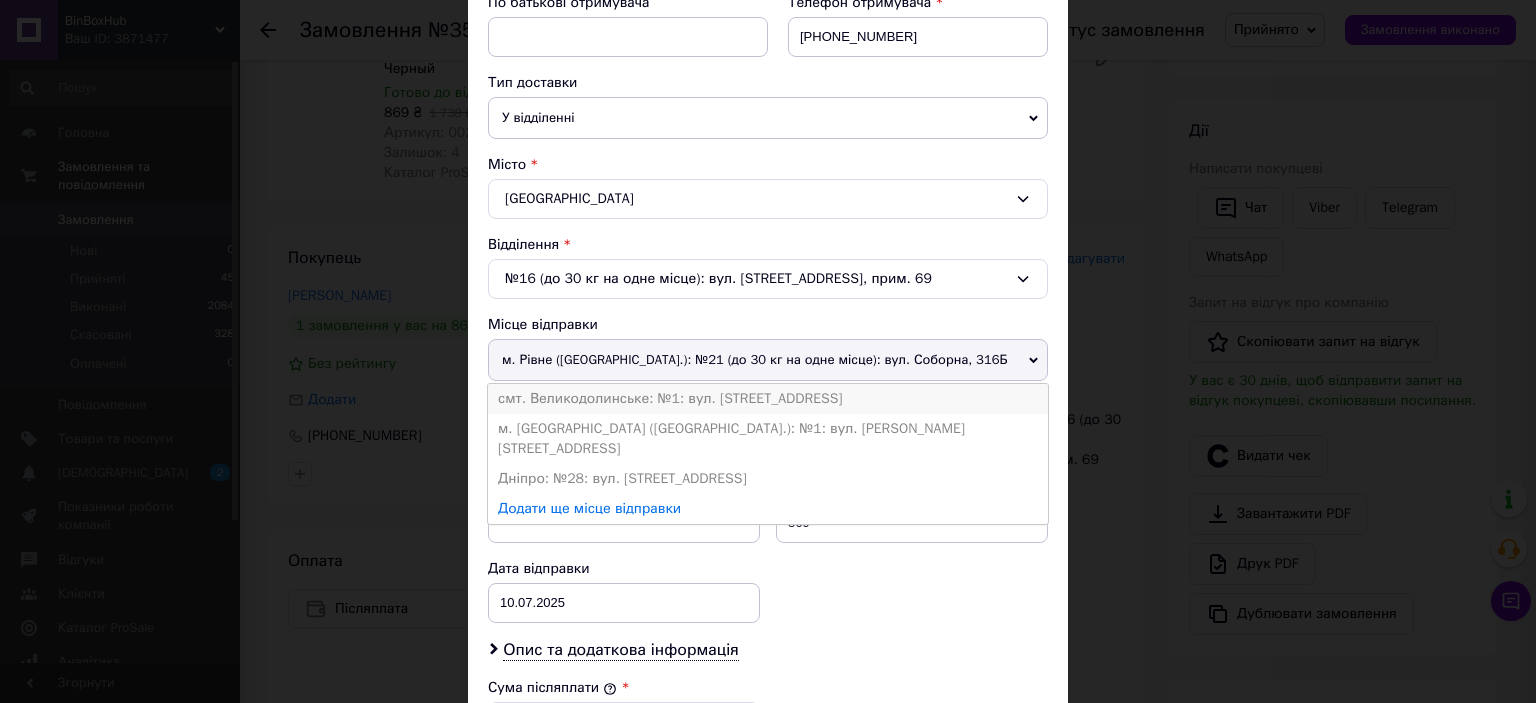click on "смт. Великодолинське: №1: вул. Центральна, 103" at bounding box center [768, 399] 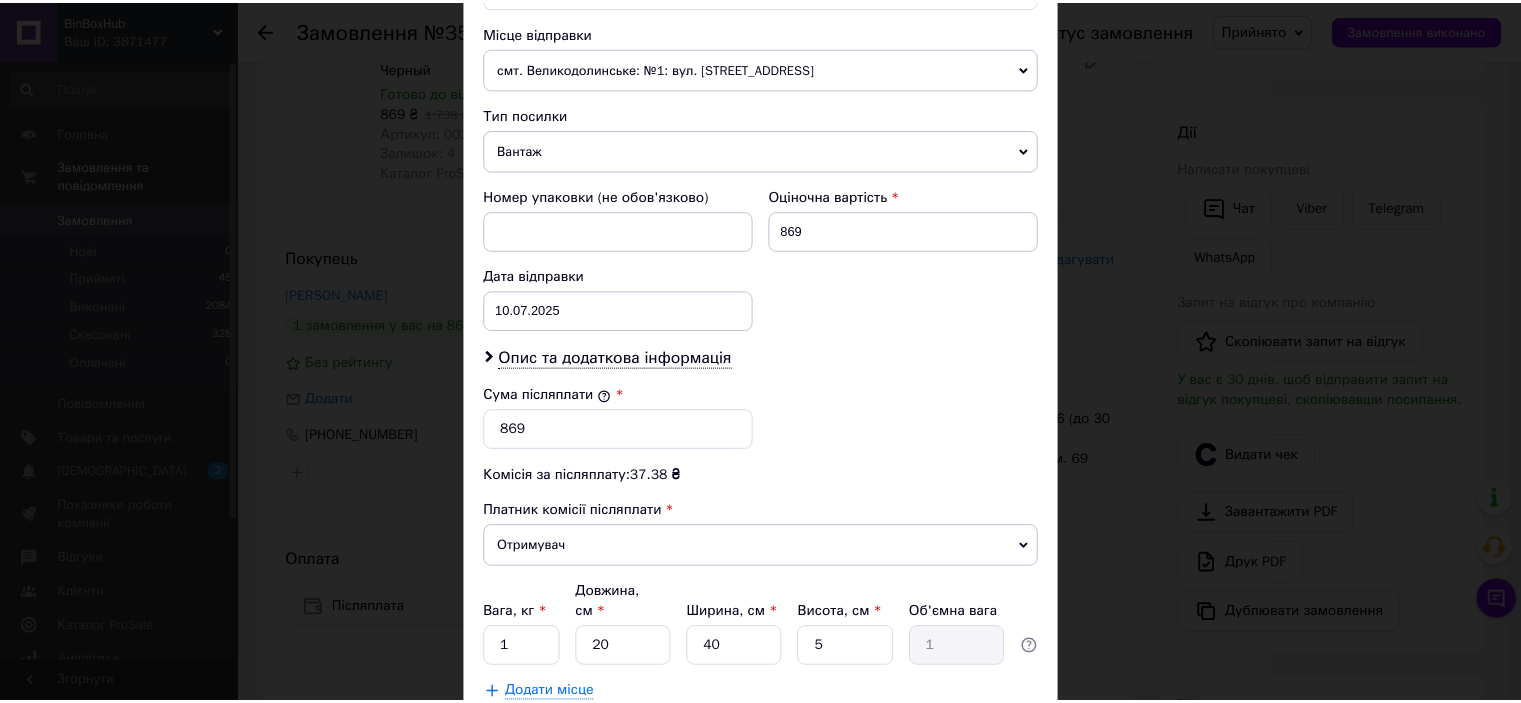 scroll, scrollTop: 800, scrollLeft: 0, axis: vertical 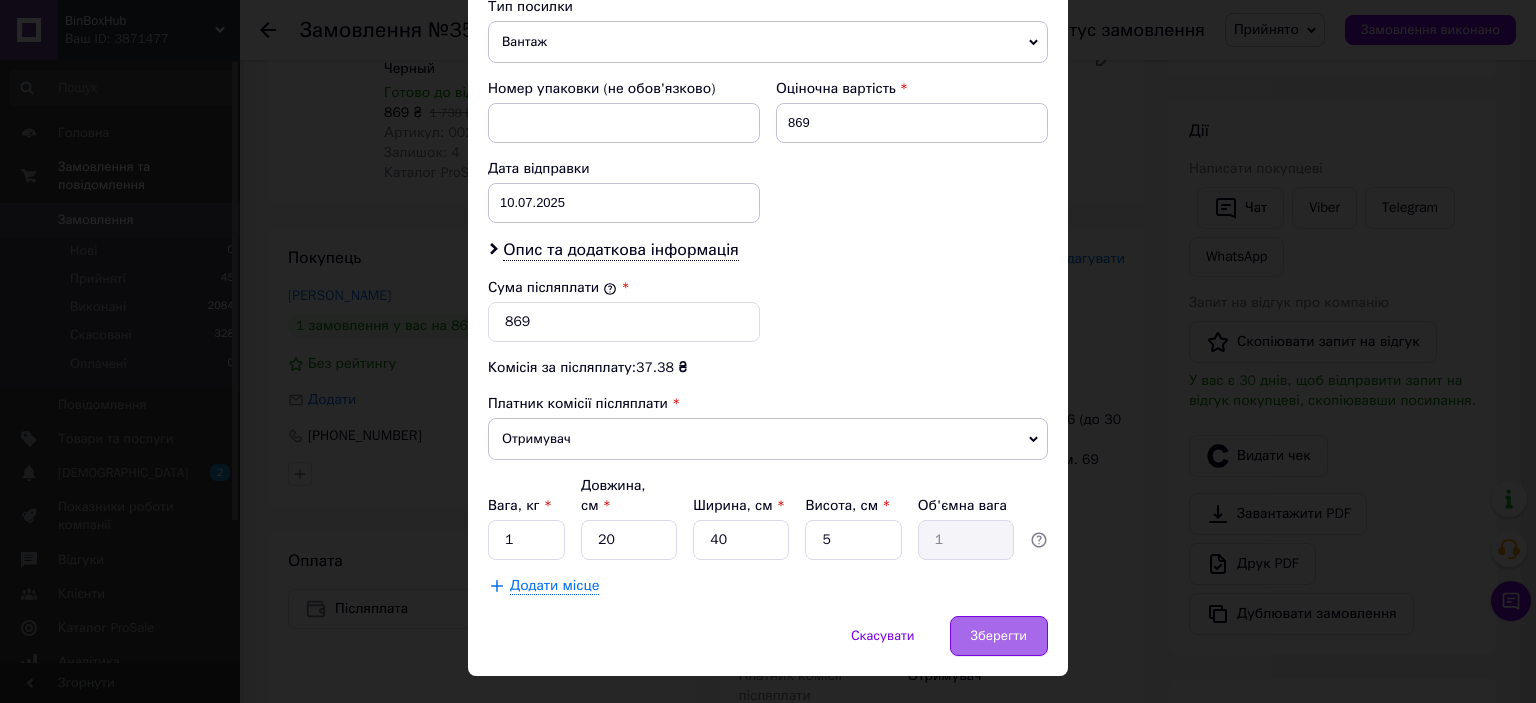 click on "Зберегти" at bounding box center (999, 636) 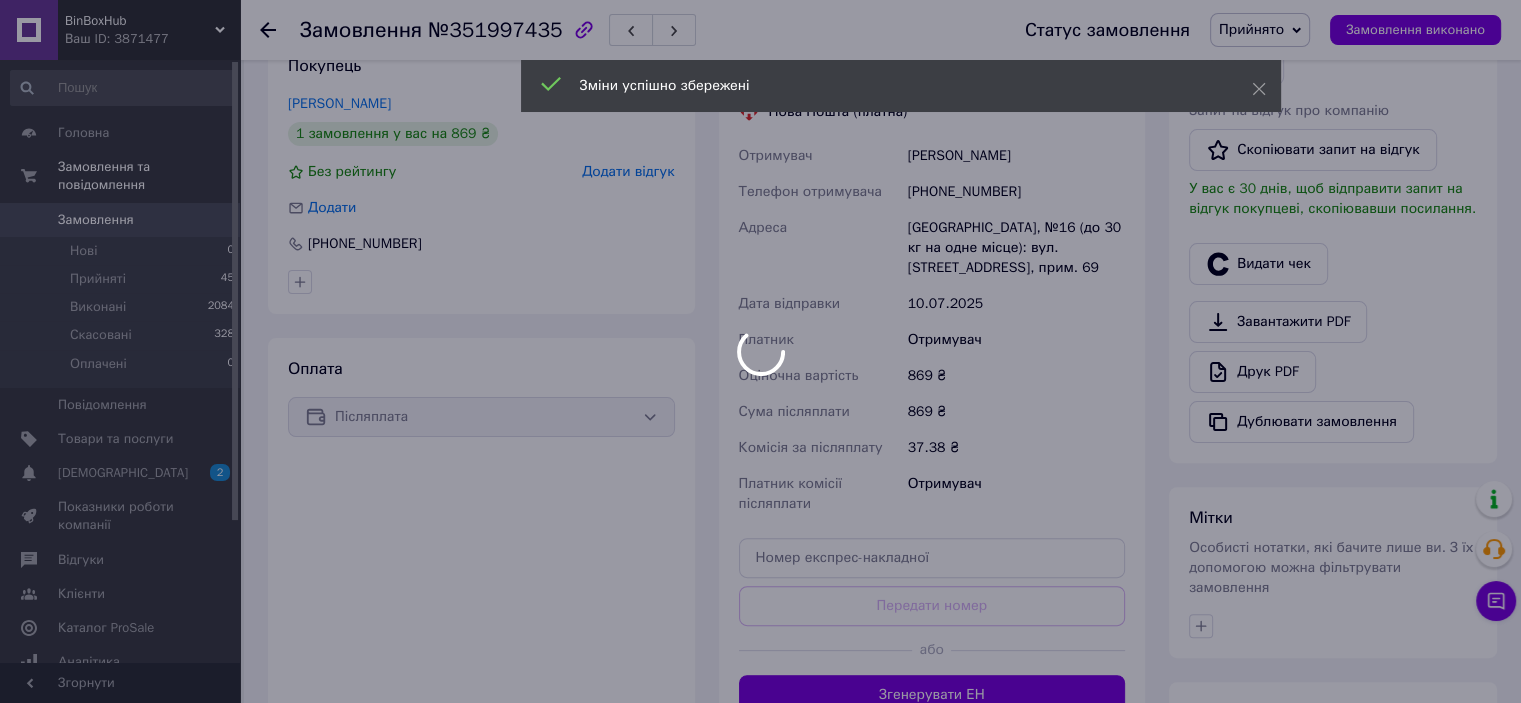 scroll, scrollTop: 500, scrollLeft: 0, axis: vertical 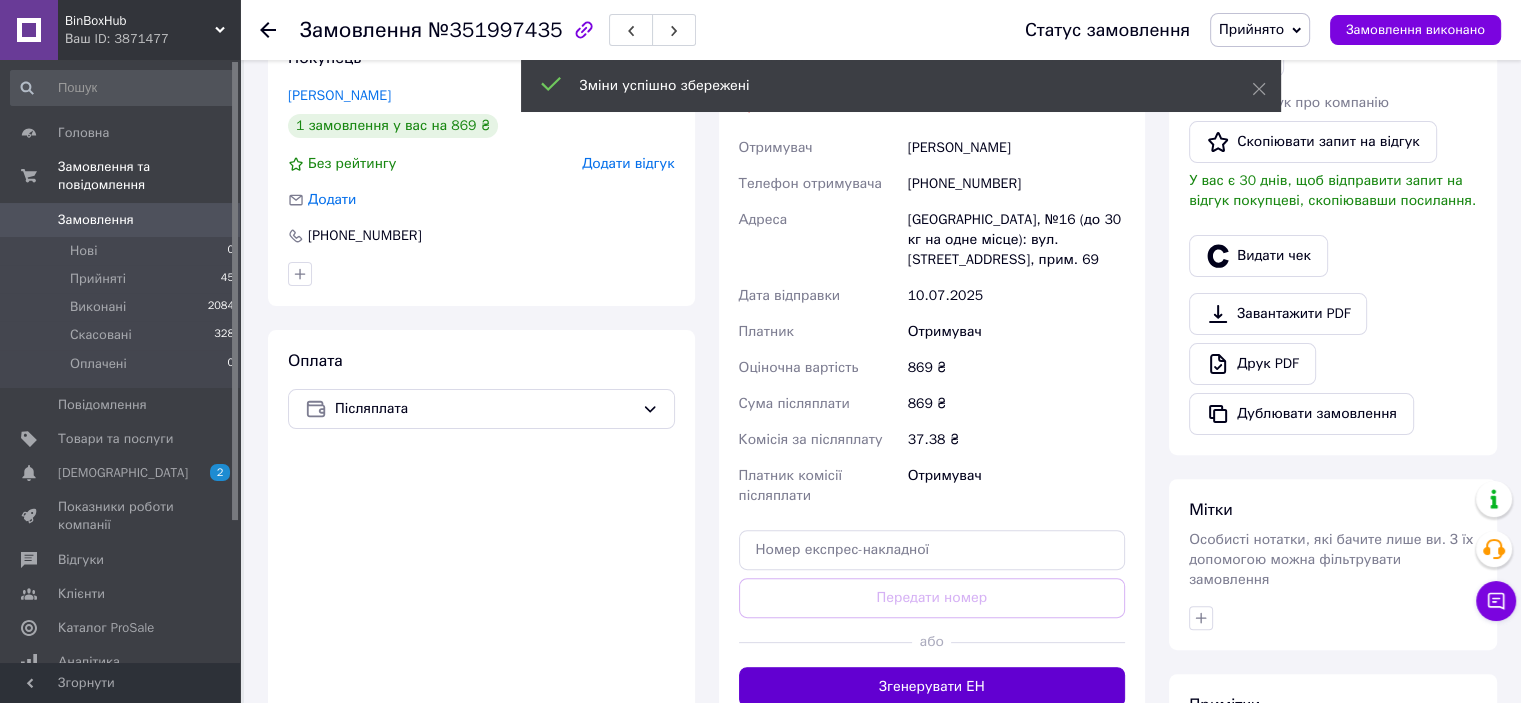 click on "Згенерувати ЕН" at bounding box center (932, 687) 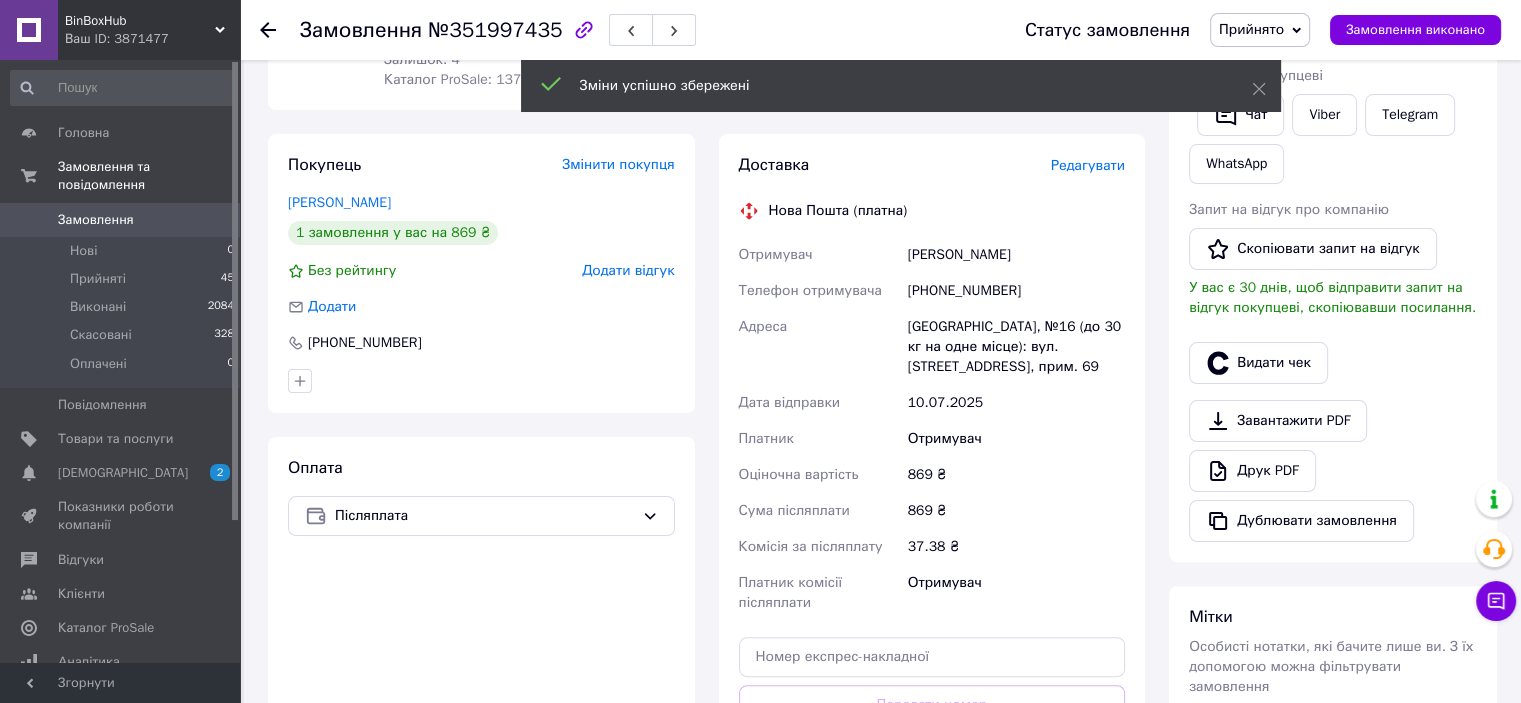 scroll, scrollTop: 300, scrollLeft: 0, axis: vertical 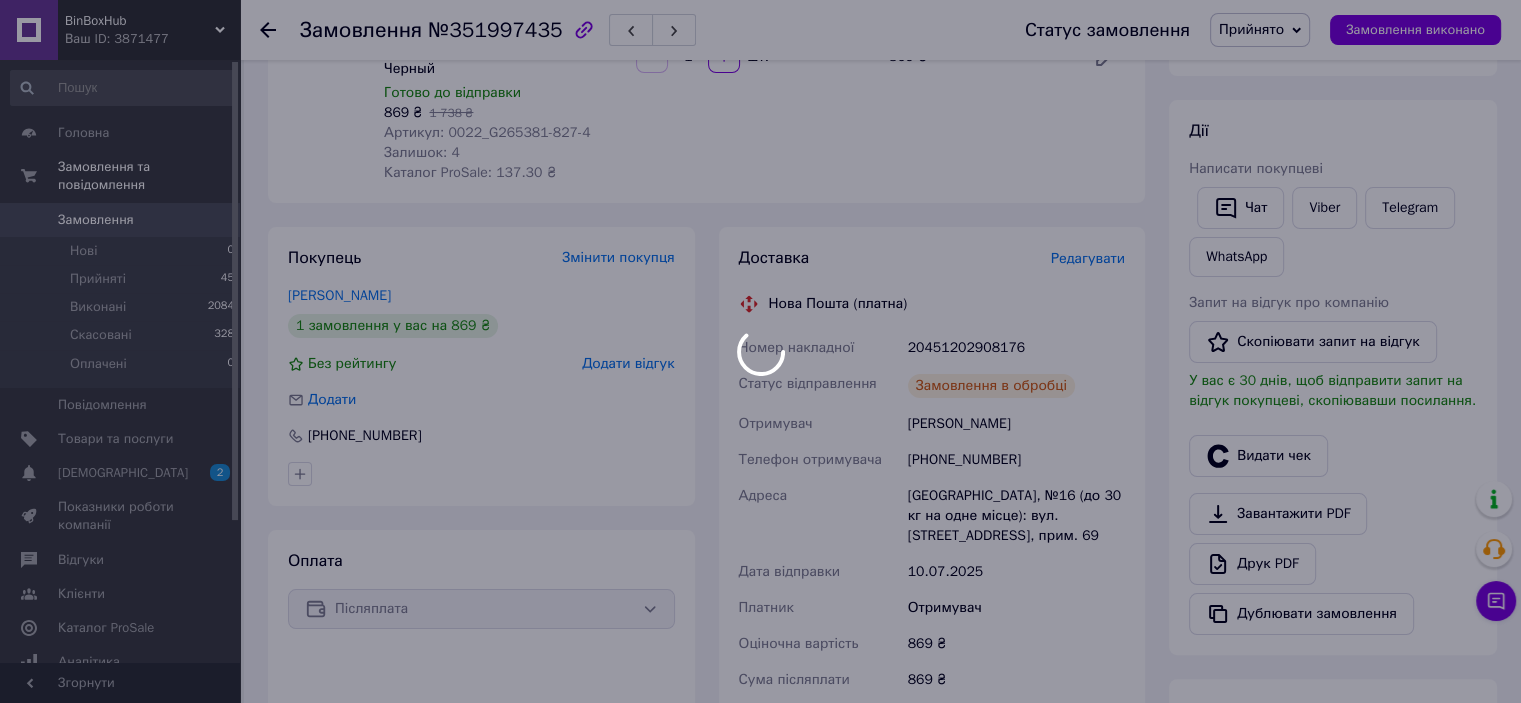 click at bounding box center [760, 351] 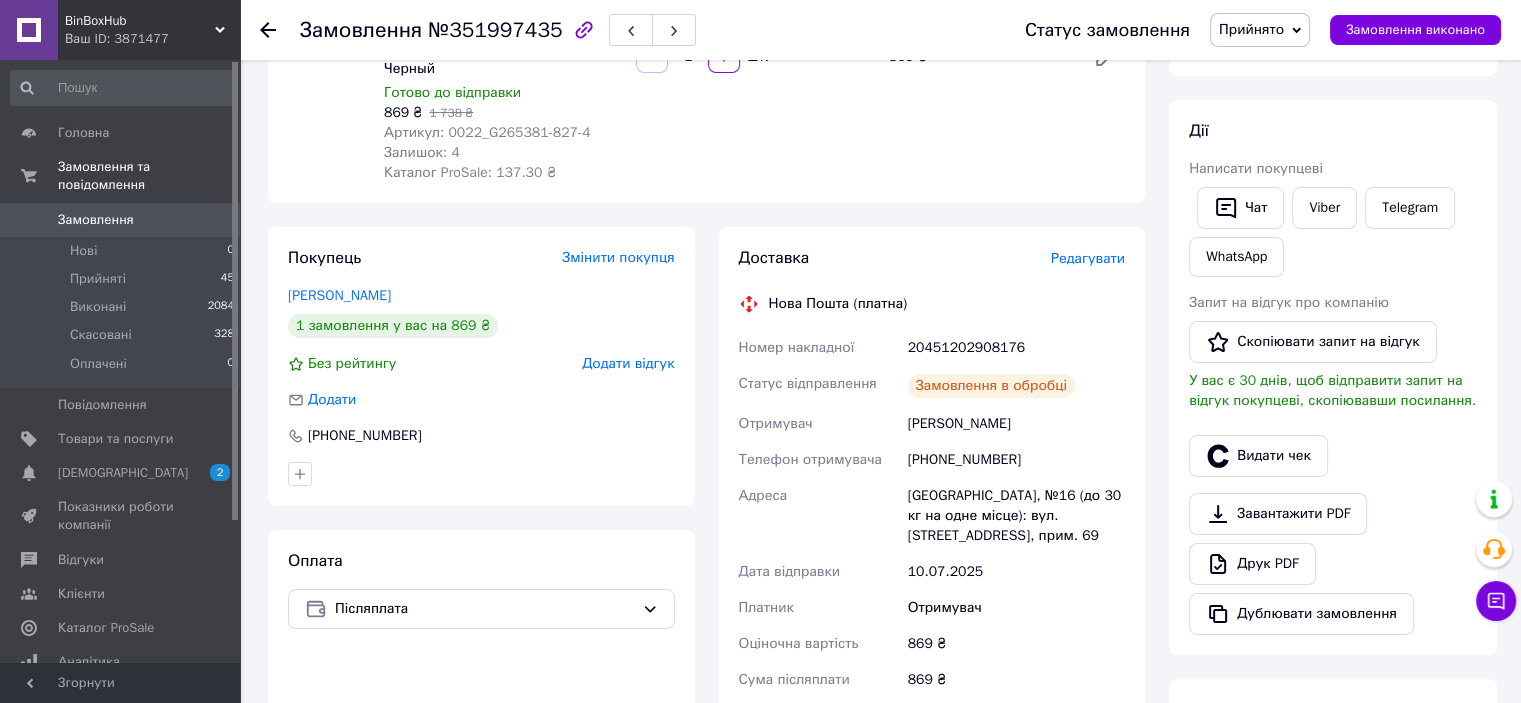 click on "20451202908176" at bounding box center (1016, 348) 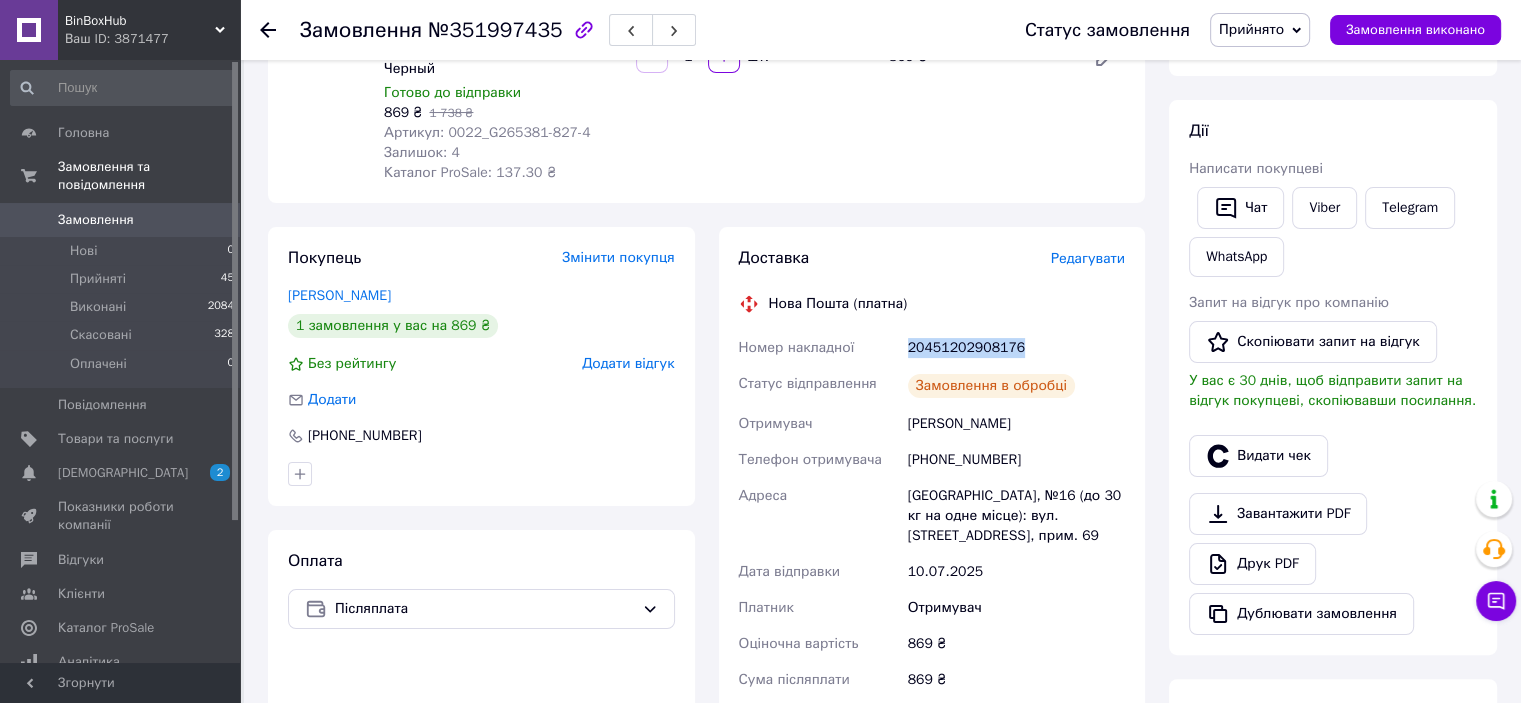 click on "20451202908176" at bounding box center [1016, 348] 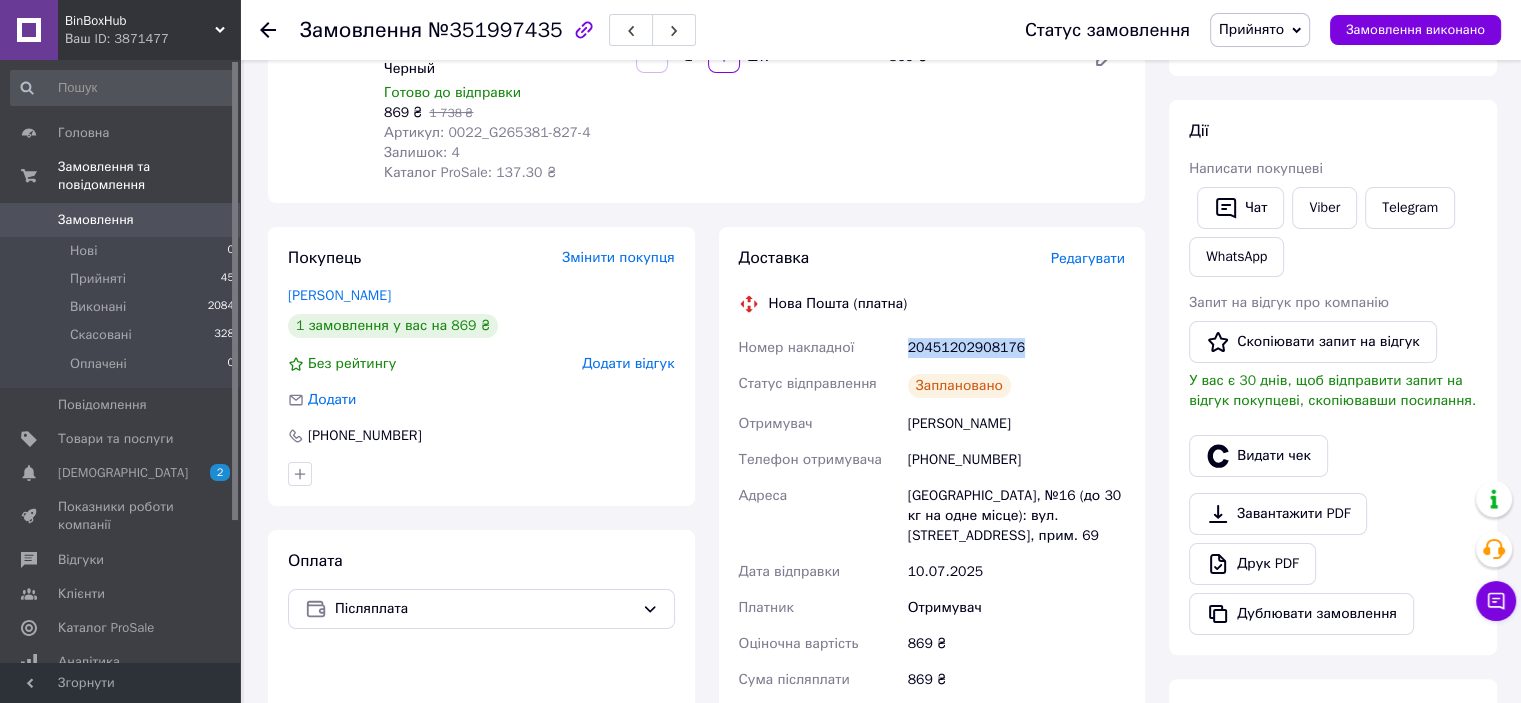 copy on "20451202908176" 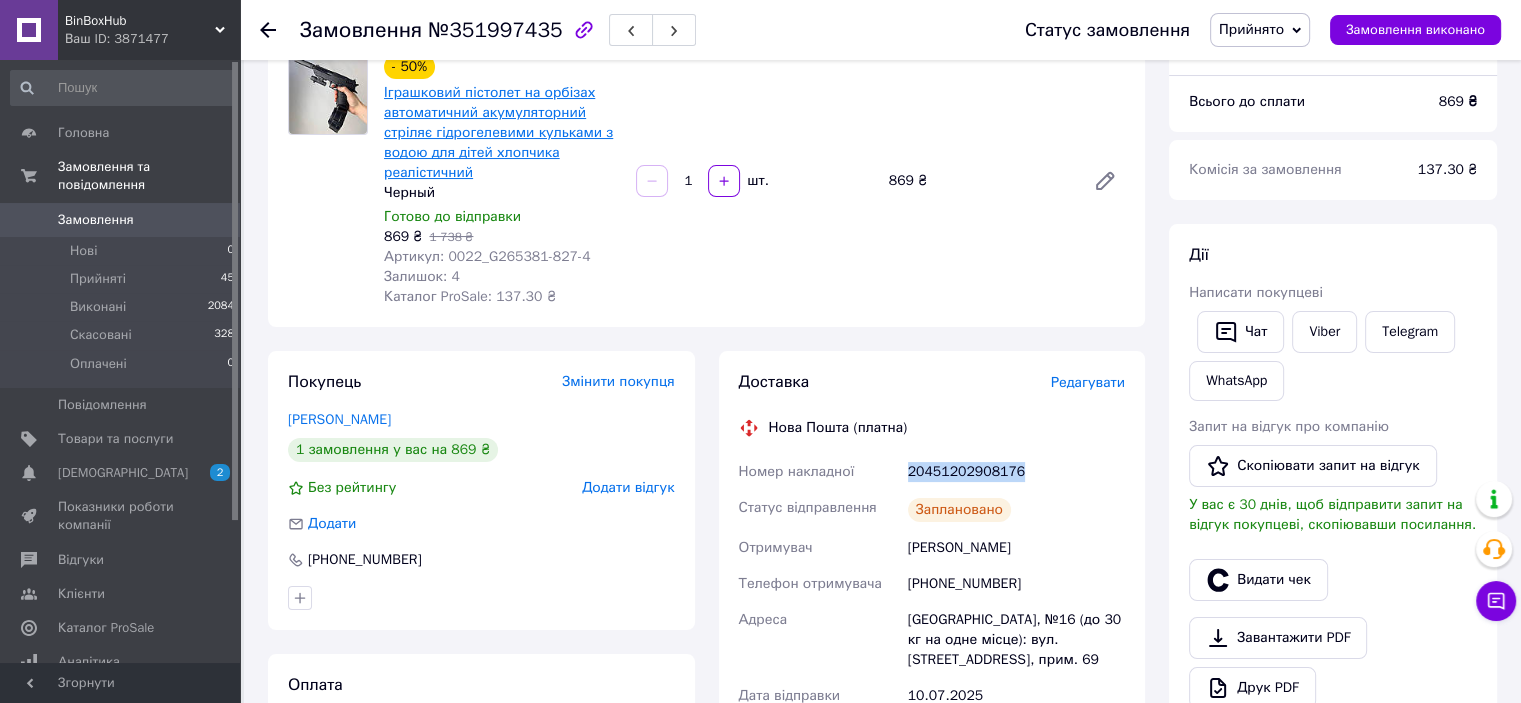 scroll, scrollTop: 0, scrollLeft: 0, axis: both 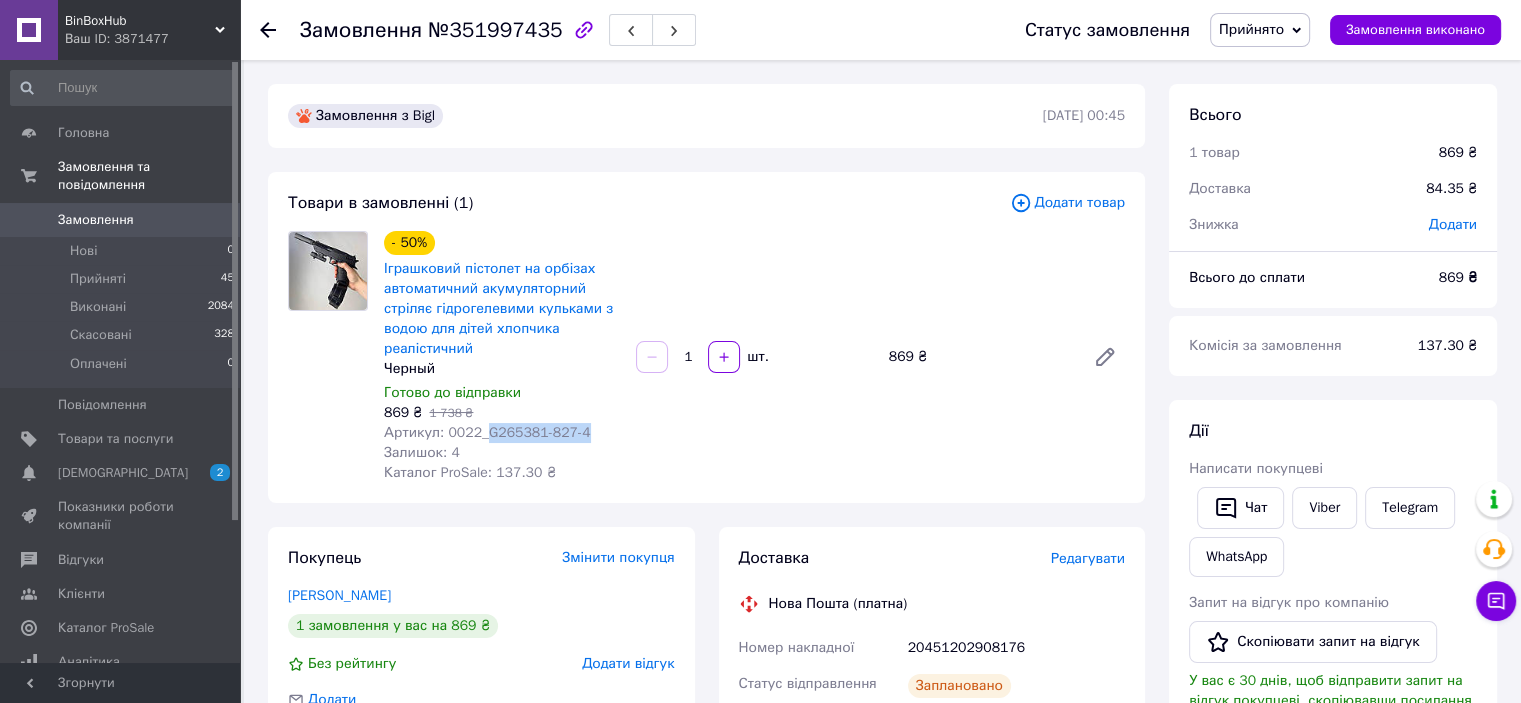 drag, startPoint x: 478, startPoint y: 438, endPoint x: 601, endPoint y: 440, distance: 123.01626 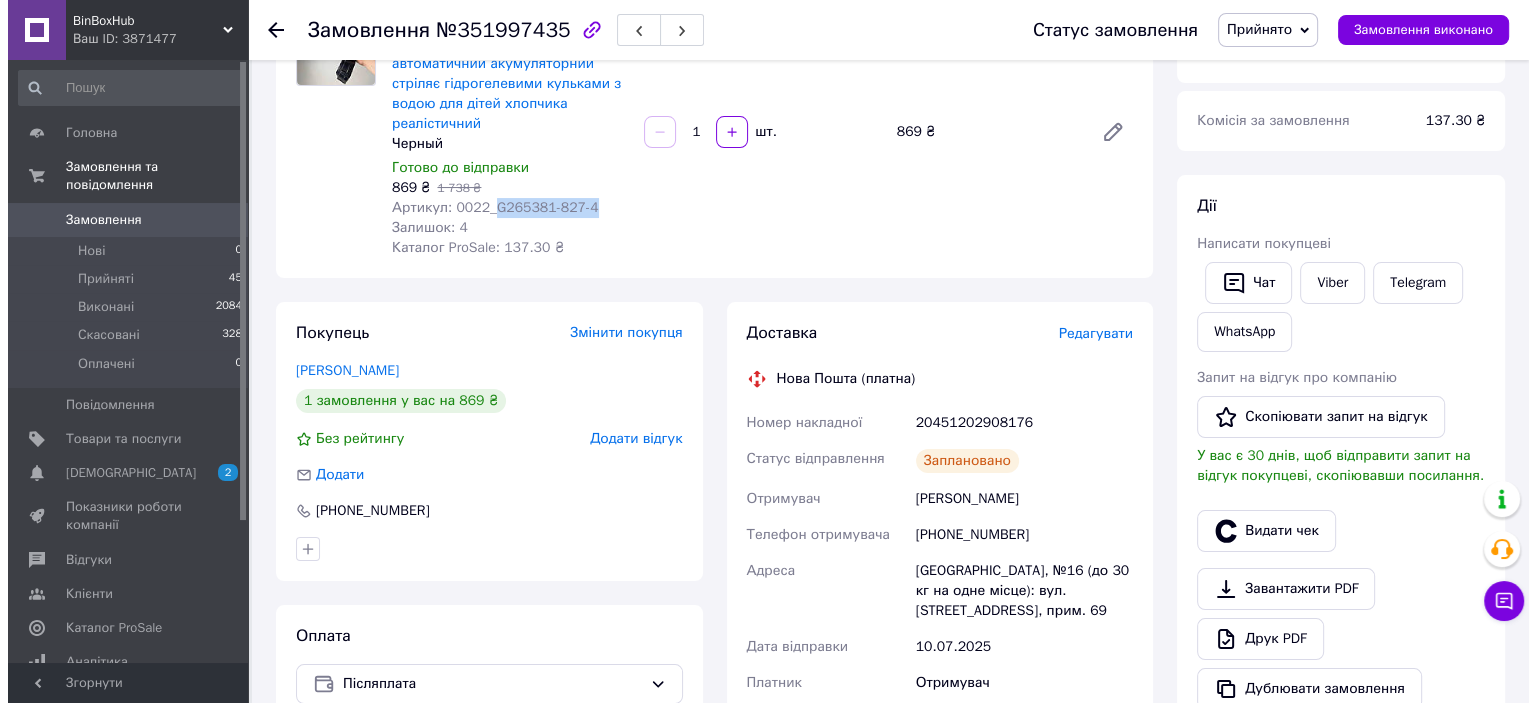 scroll, scrollTop: 300, scrollLeft: 0, axis: vertical 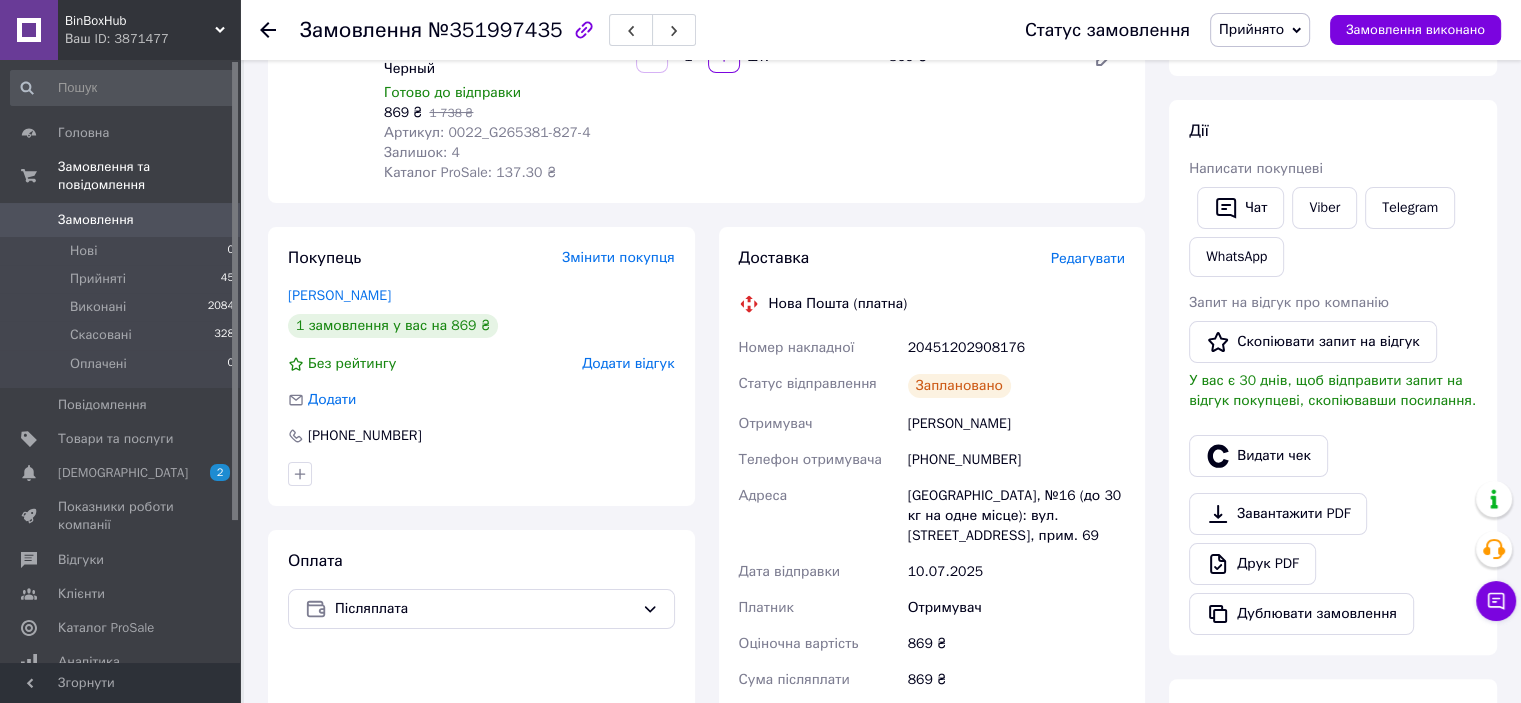 click on "Редагувати" at bounding box center (1088, 258) 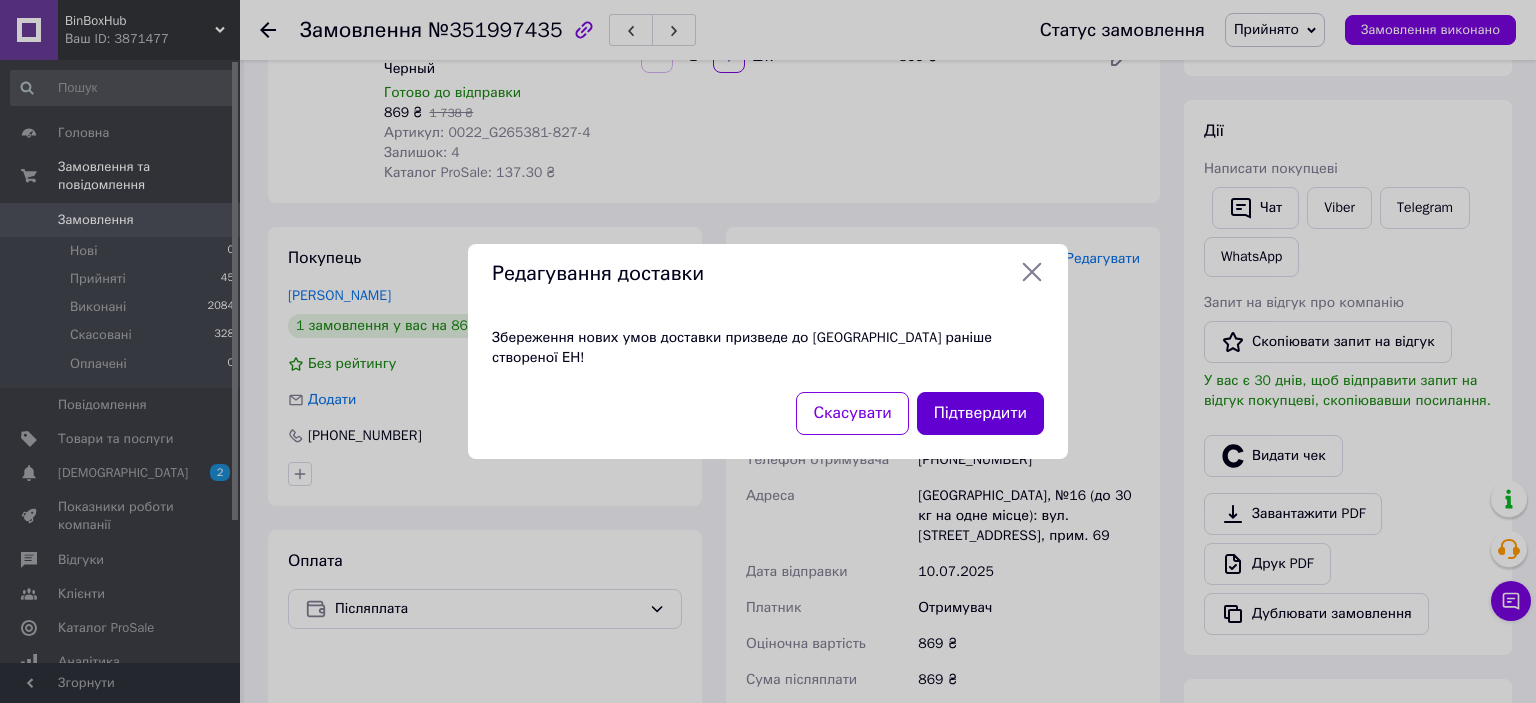 click on "Підтвердити" at bounding box center (980, 413) 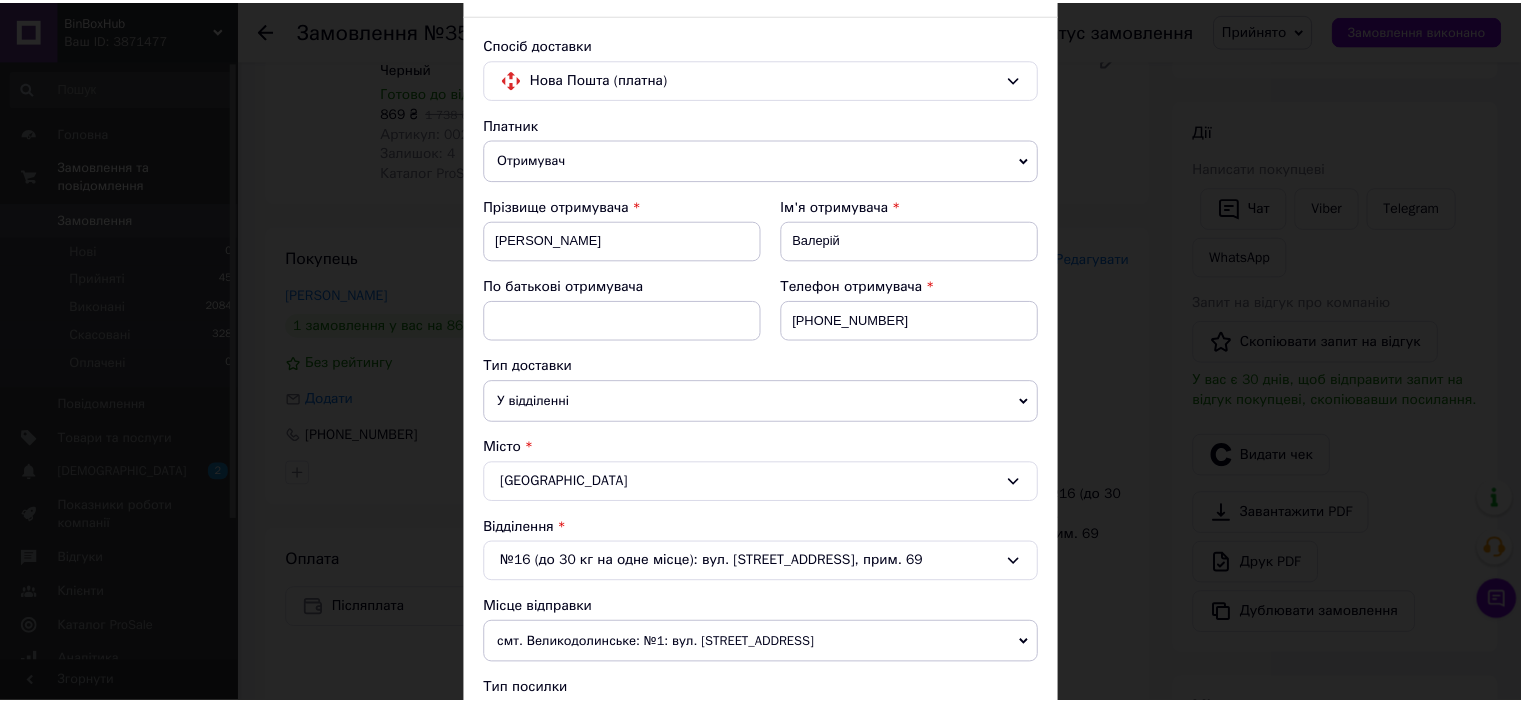 scroll, scrollTop: 0, scrollLeft: 0, axis: both 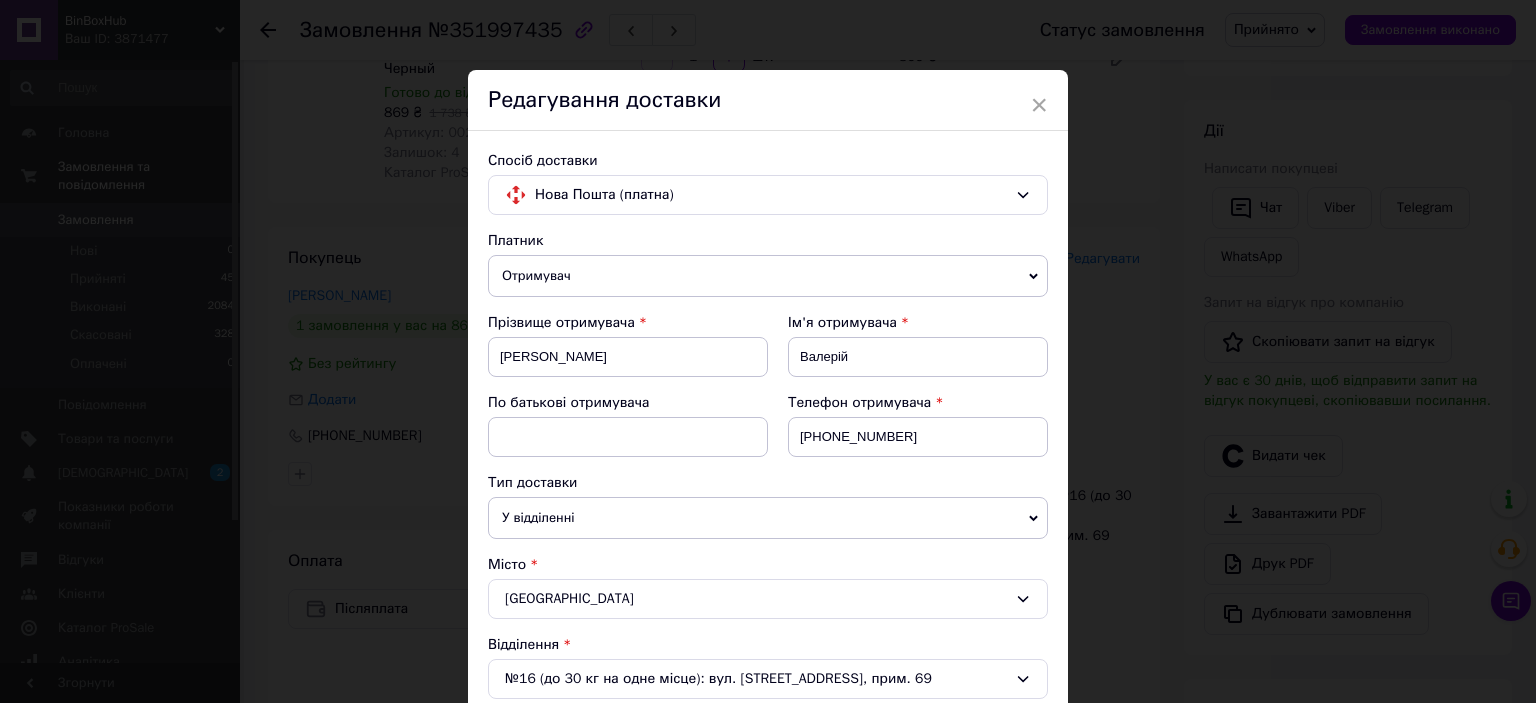 click on "Редагування доставки" at bounding box center [768, 100] 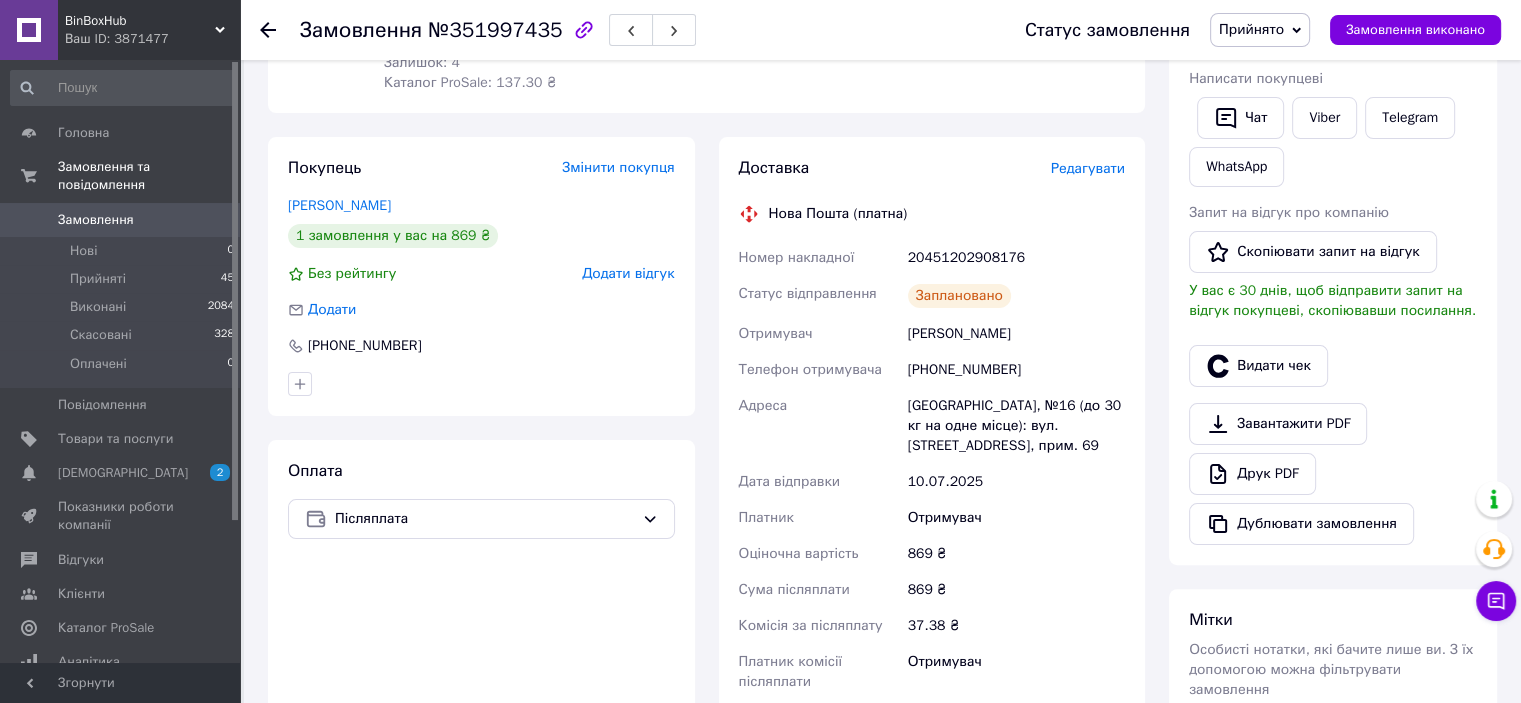 scroll, scrollTop: 200, scrollLeft: 0, axis: vertical 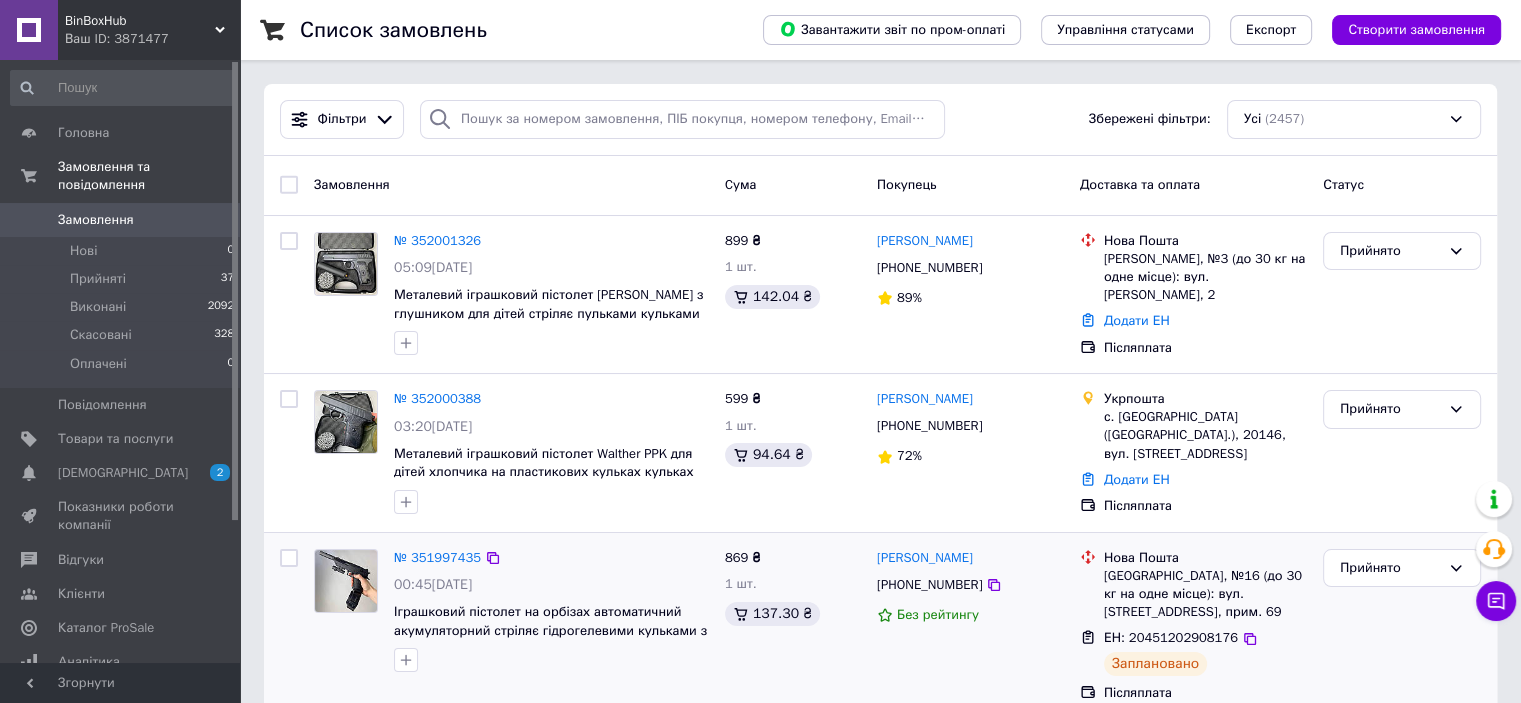 click on "Іграшковий пістолет на орбізах автоматичний акумуляторний стріляє гідрогелевими кульками з водою для дітей хлопчика реалістичний" at bounding box center [551, 621] 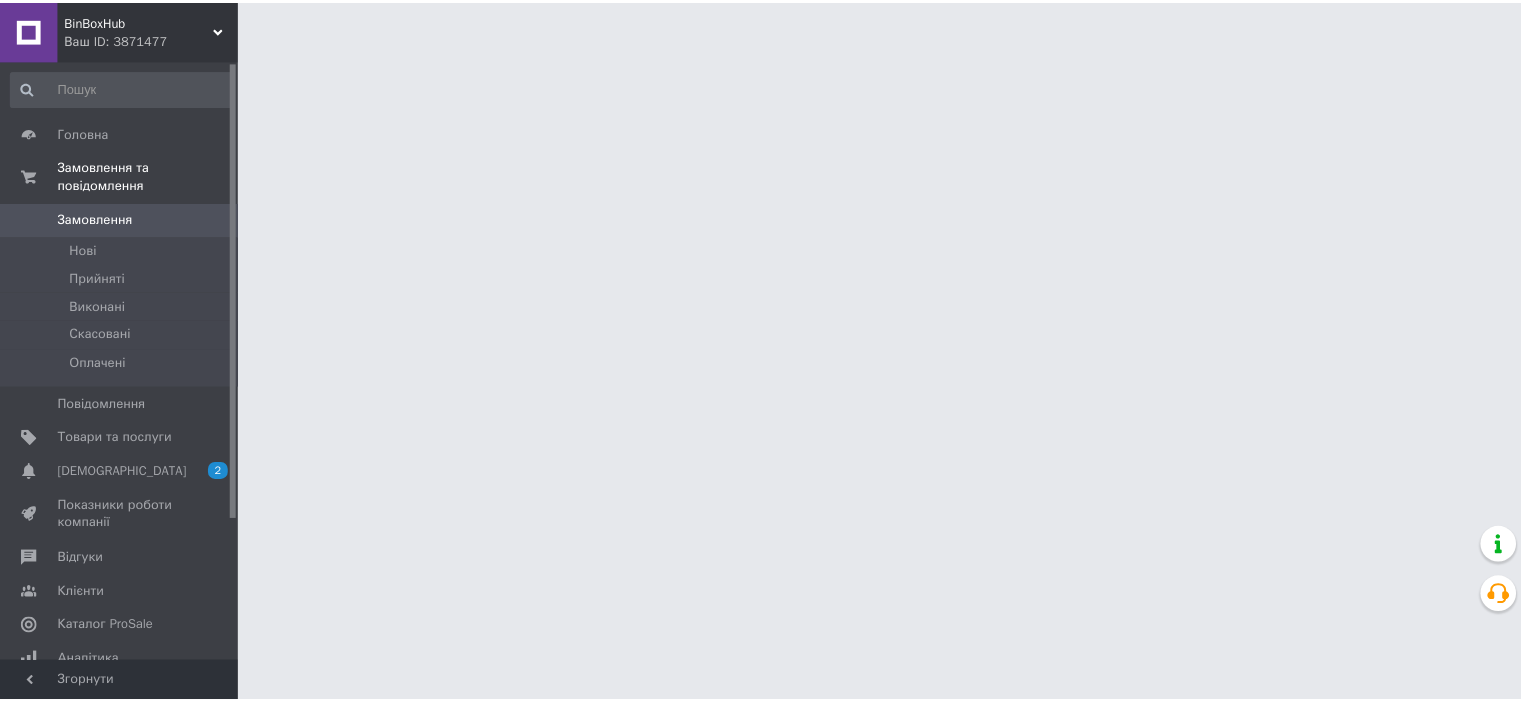 scroll, scrollTop: 0, scrollLeft: 0, axis: both 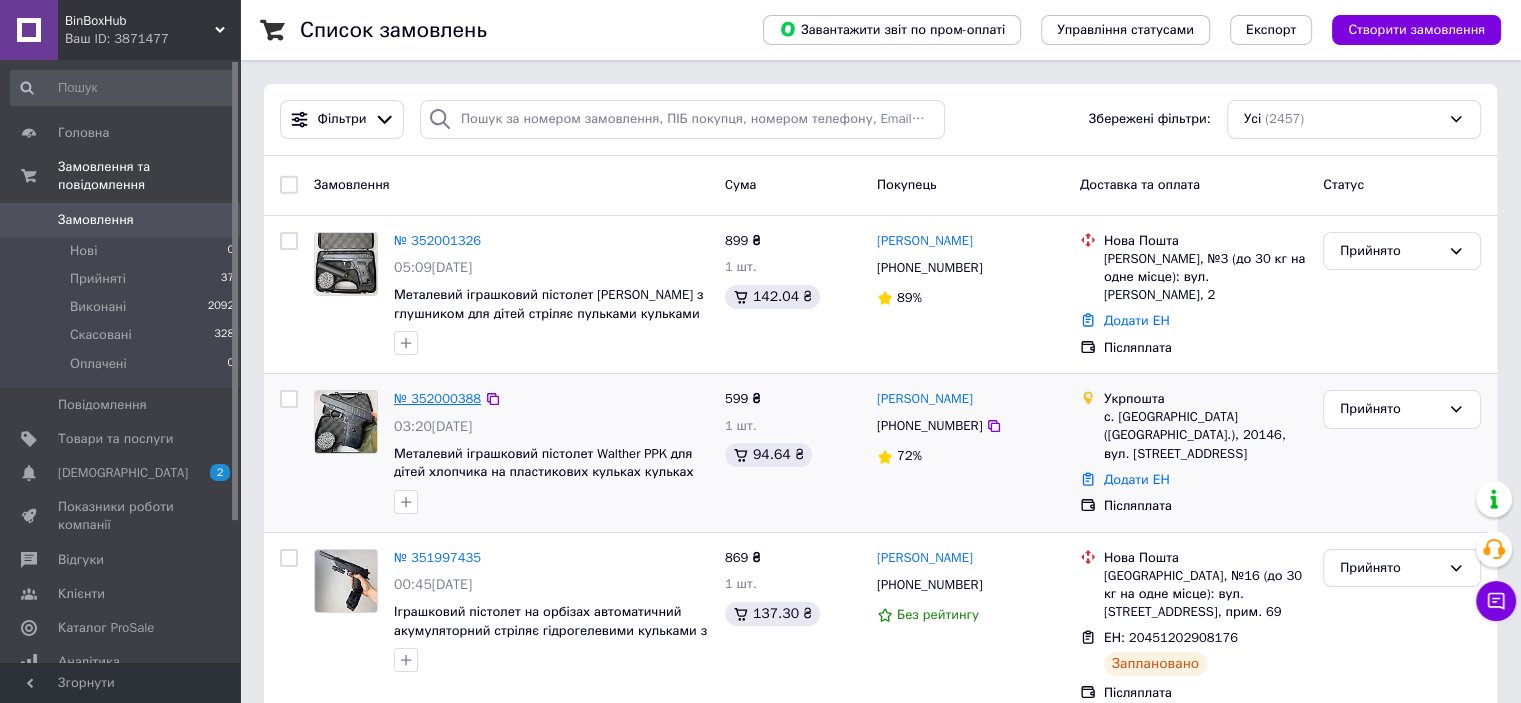 drag, startPoint x: 423, startPoint y: 390, endPoint x: 452, endPoint y: 391, distance: 29.017237 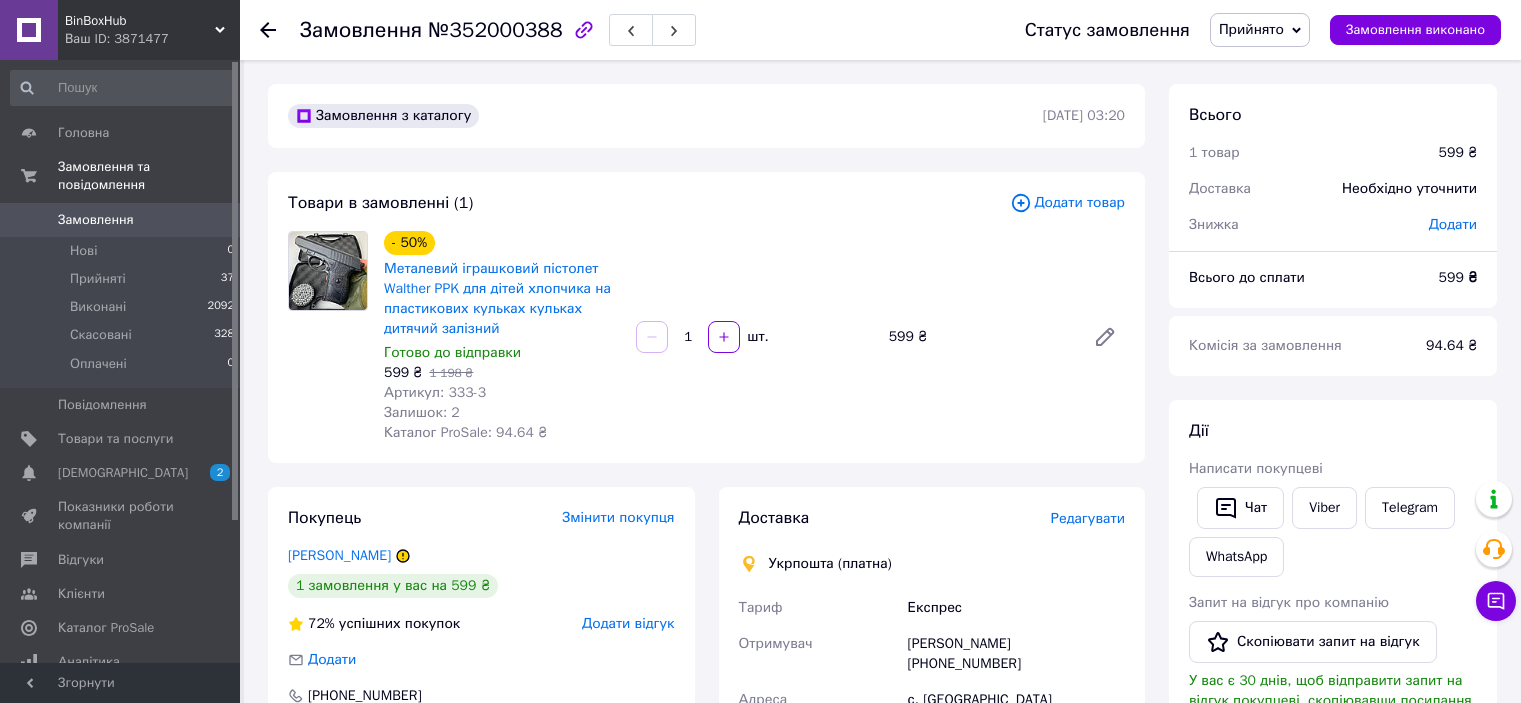 scroll, scrollTop: 0, scrollLeft: 0, axis: both 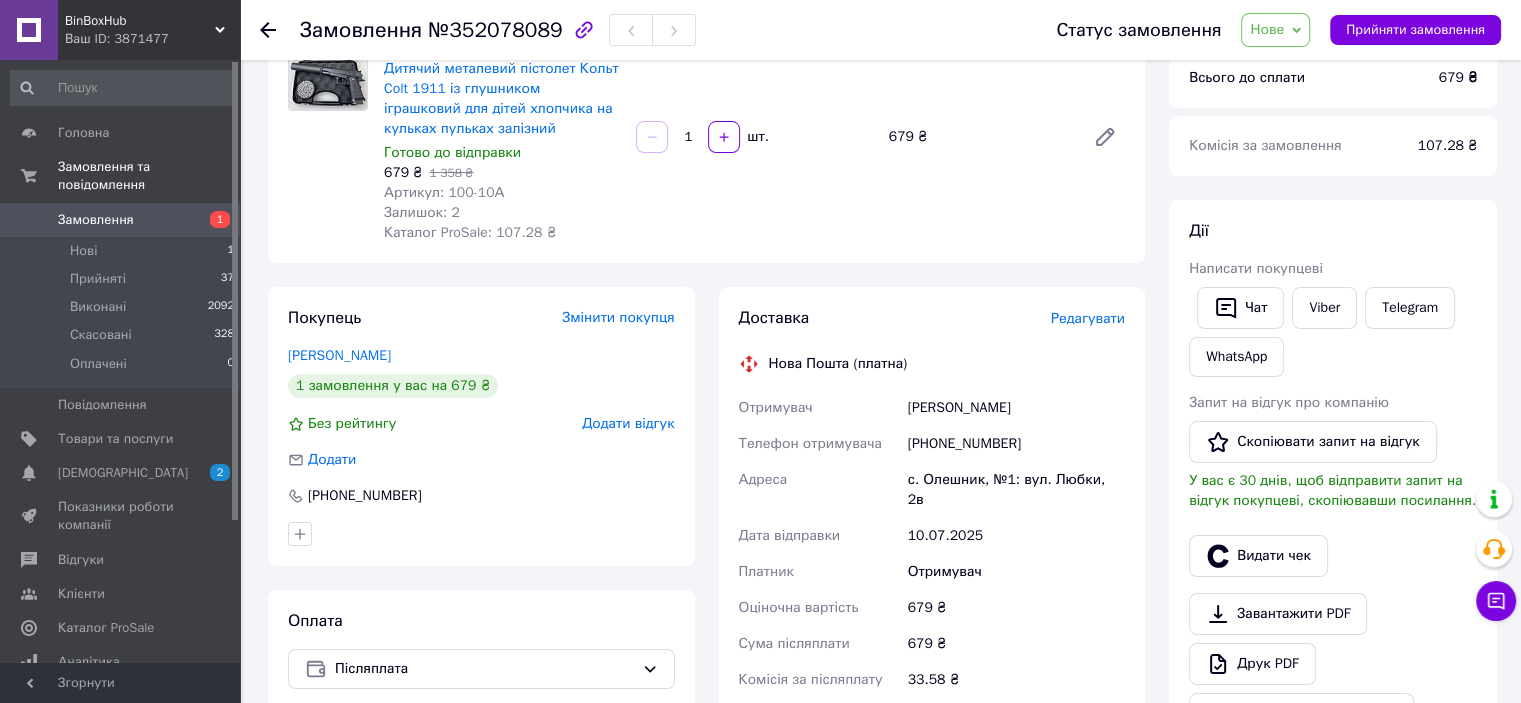 click on "Редагувати" at bounding box center (1088, 318) 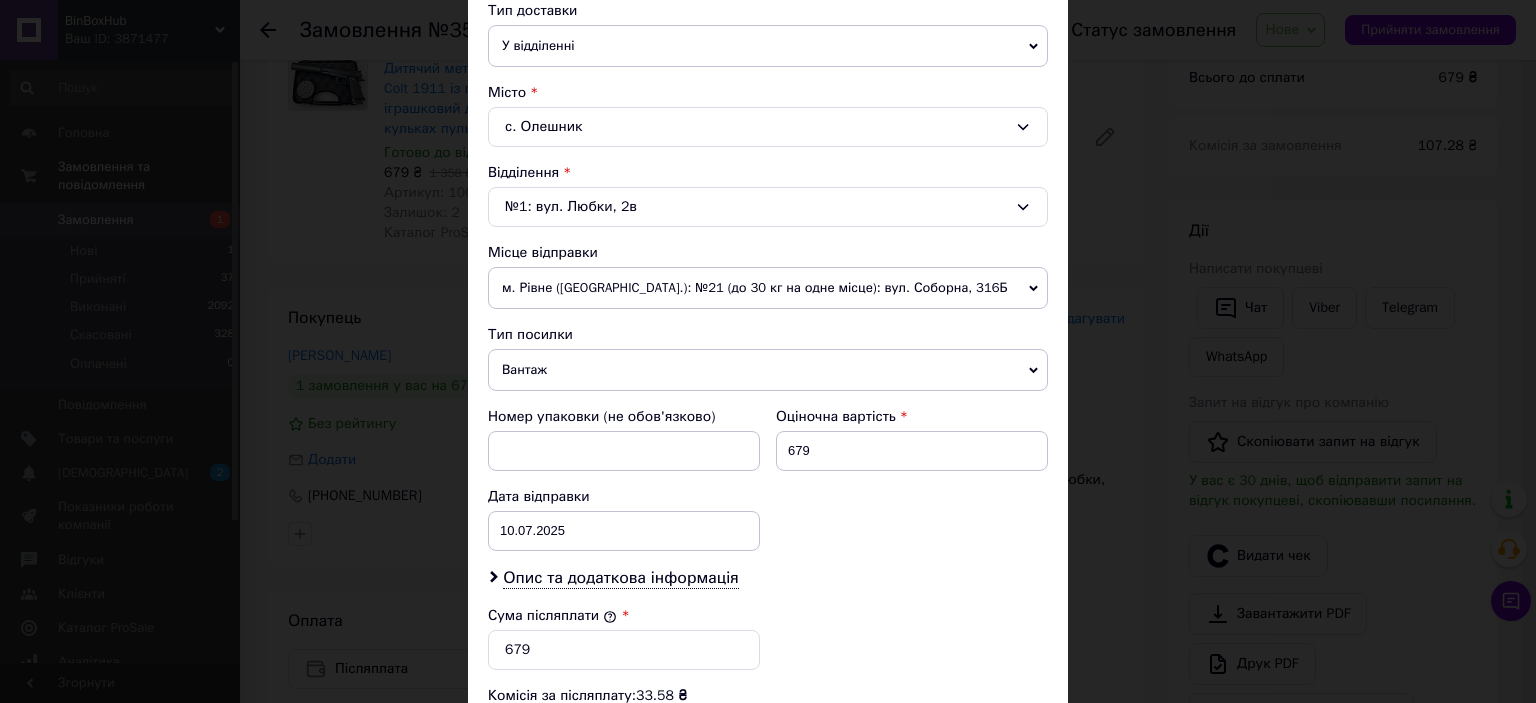 scroll, scrollTop: 500, scrollLeft: 0, axis: vertical 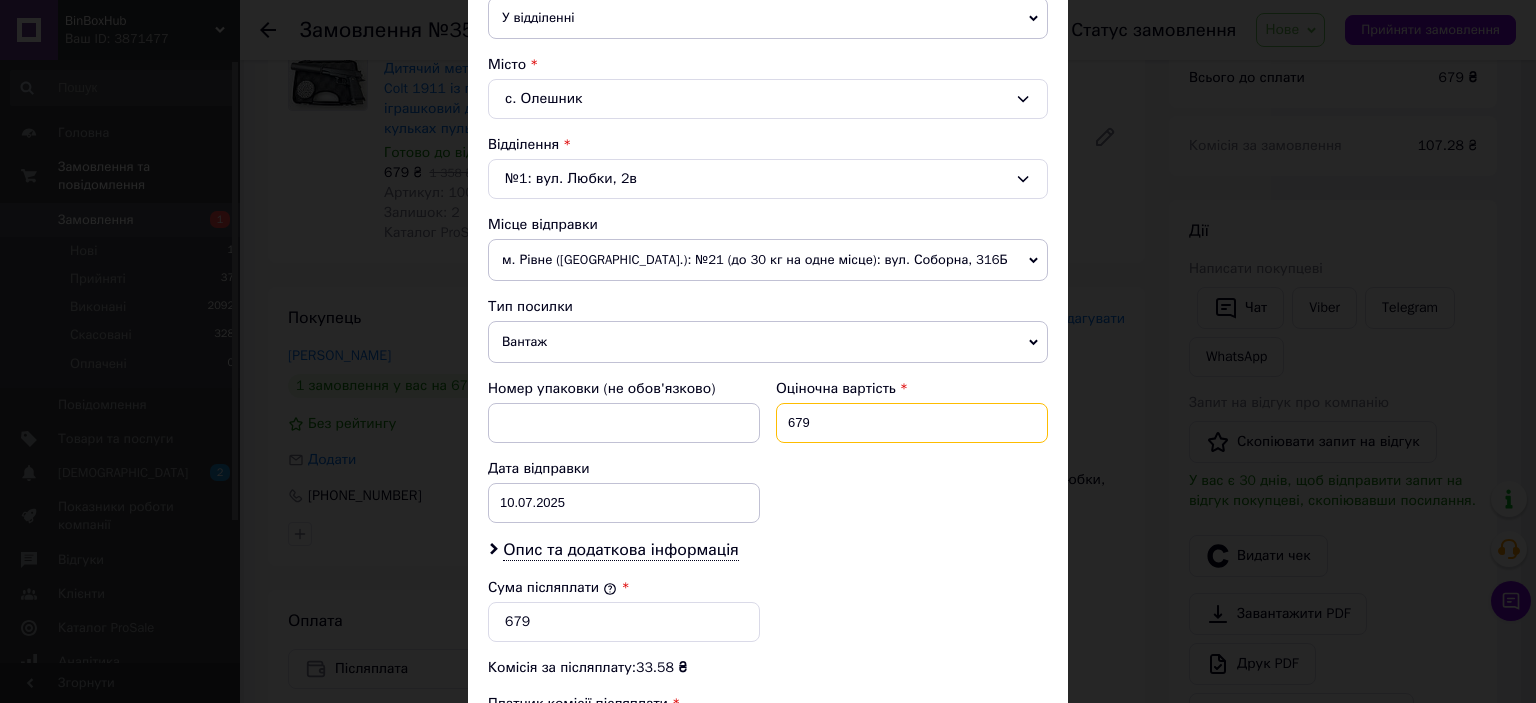 drag, startPoint x: 829, startPoint y: 425, endPoint x: 780, endPoint y: 423, distance: 49.0408 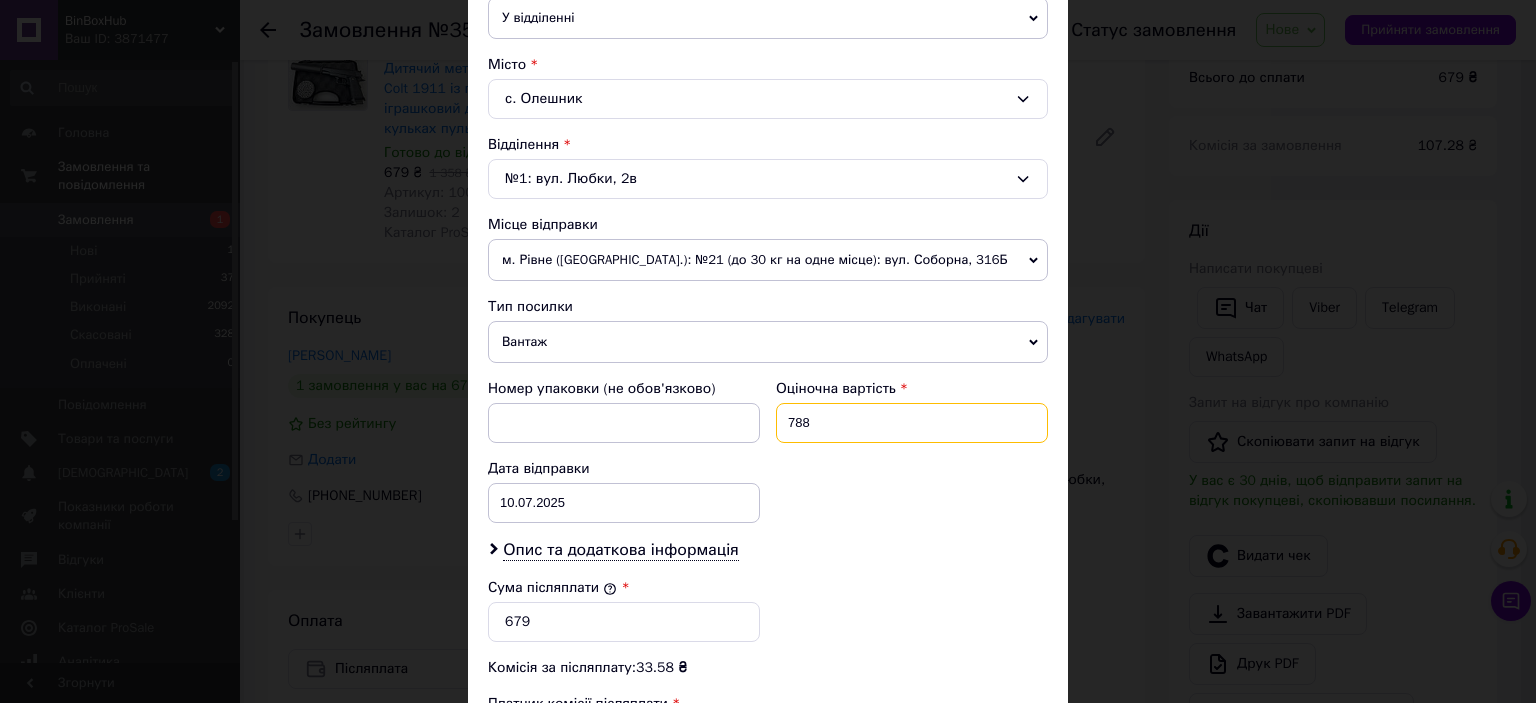 type on "788" 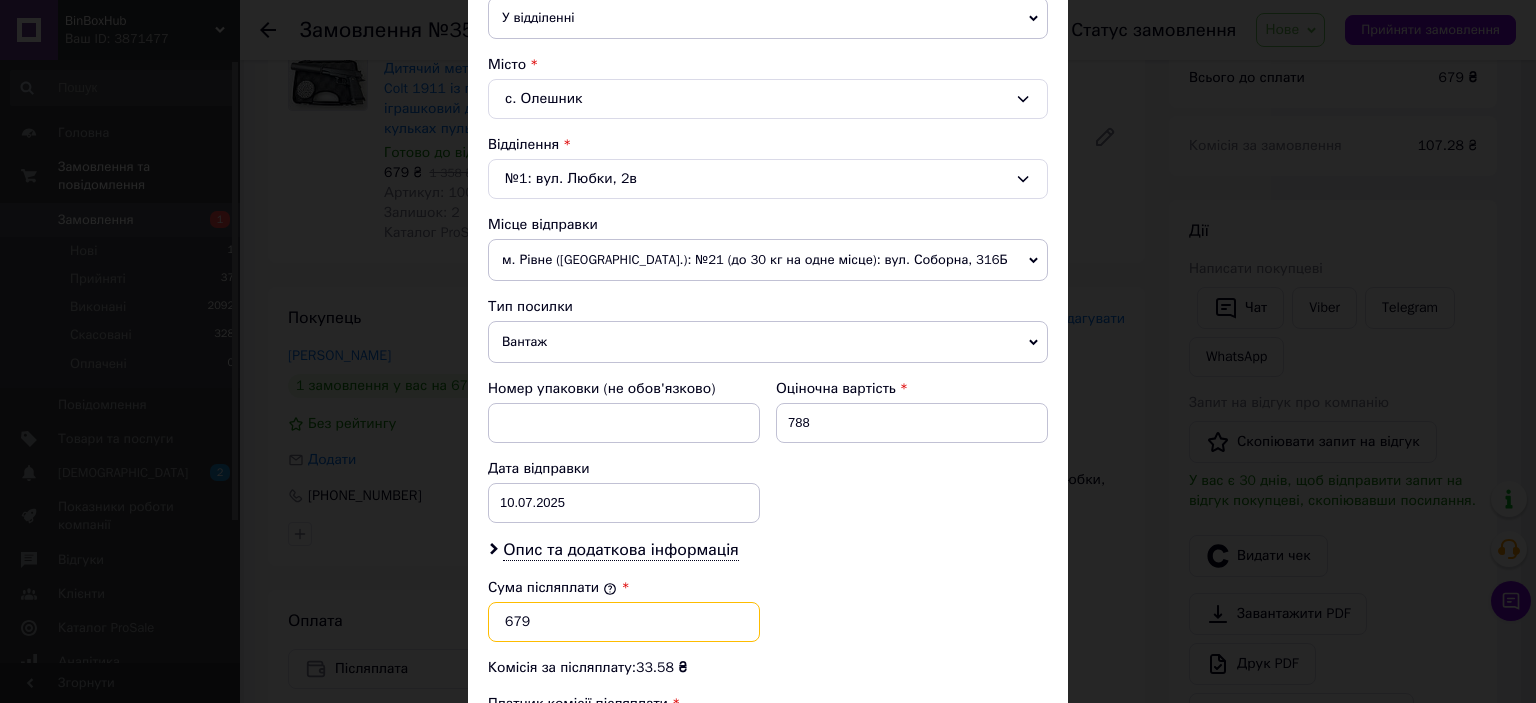 drag, startPoint x: 528, startPoint y: 618, endPoint x: 496, endPoint y: 615, distance: 32.140316 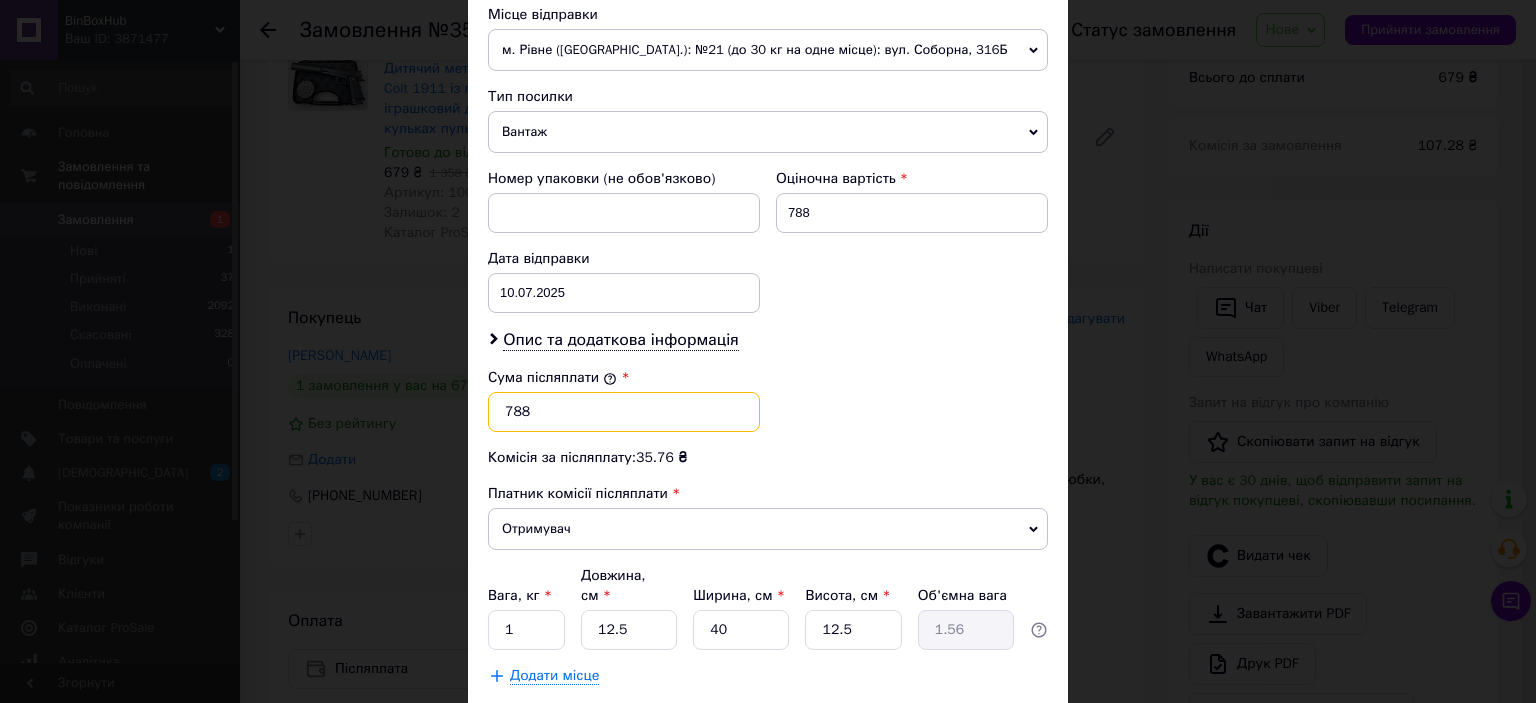 scroll, scrollTop: 800, scrollLeft: 0, axis: vertical 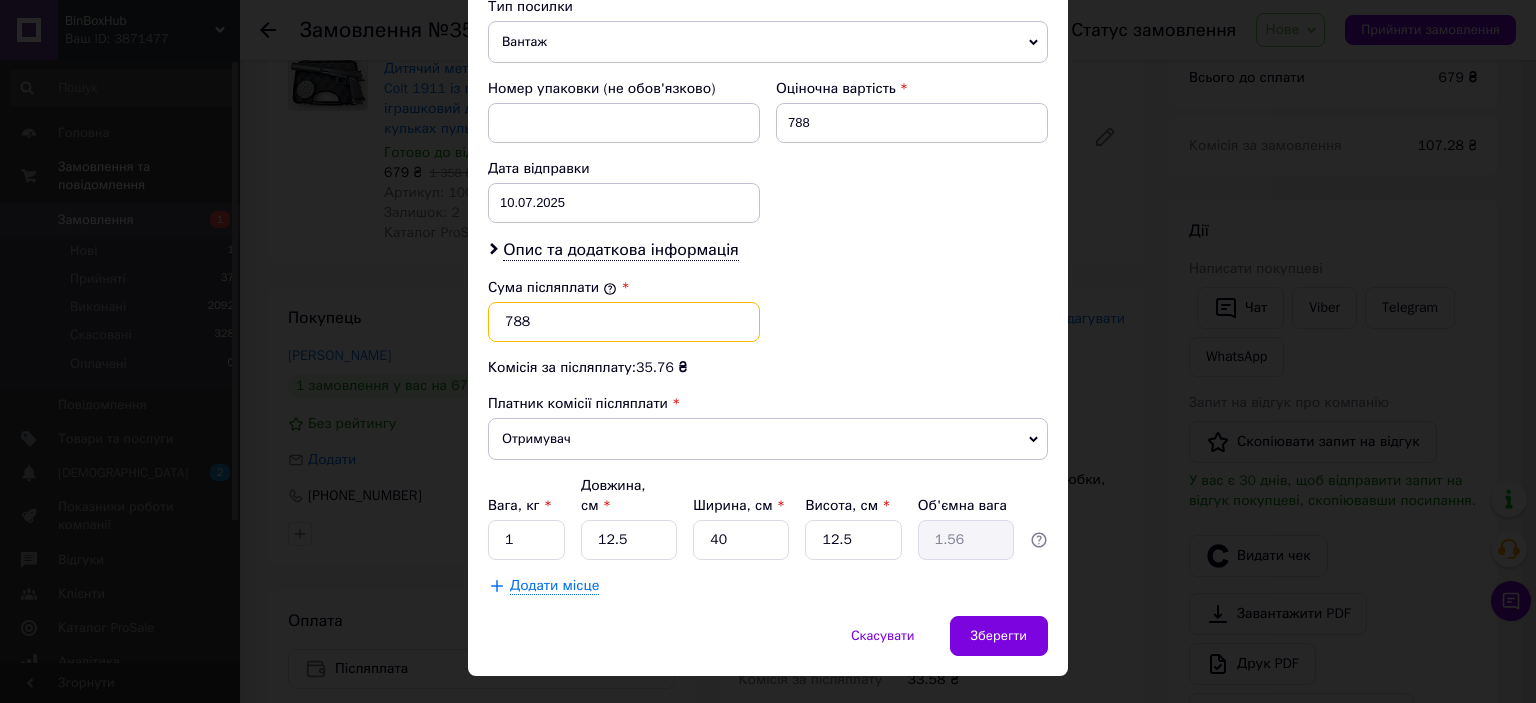 type on "788" 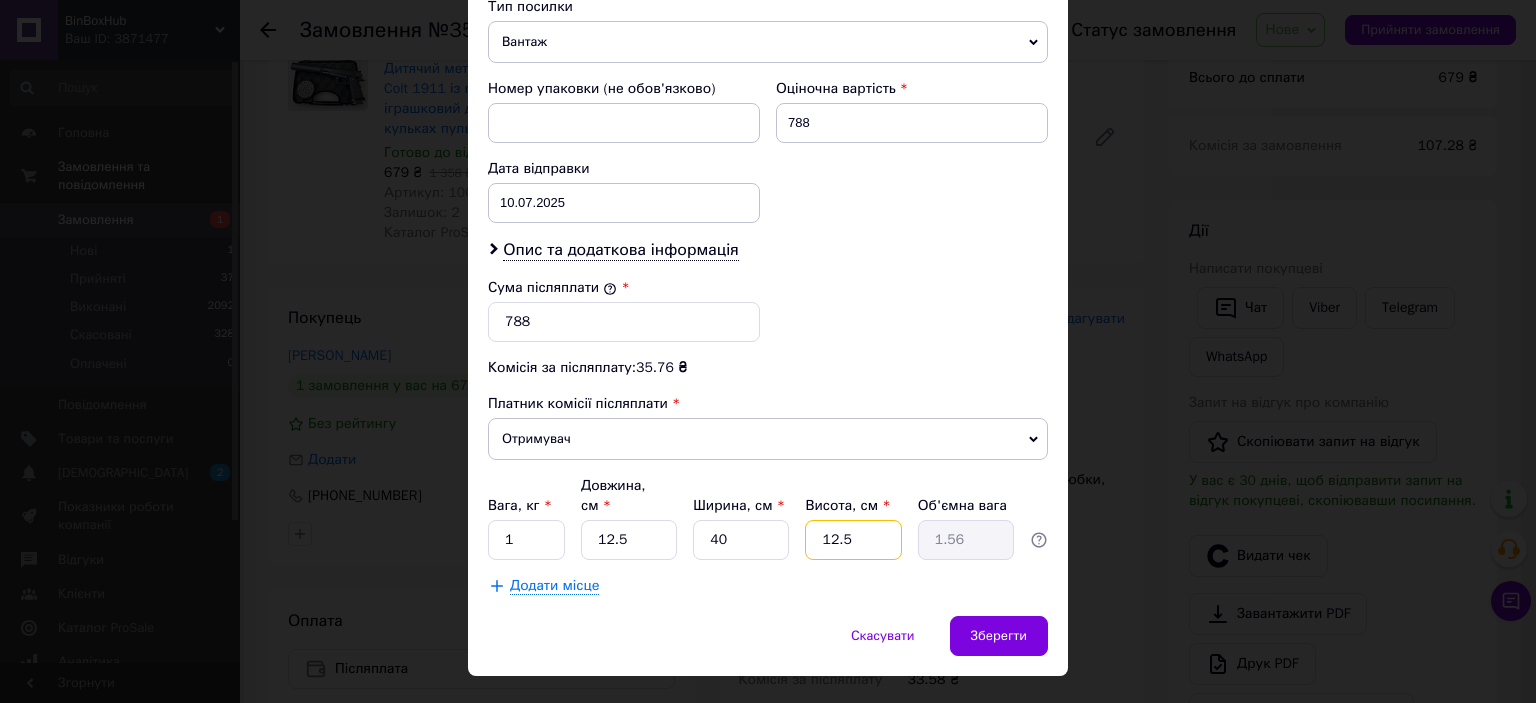drag, startPoint x: 856, startPoint y: 524, endPoint x: 825, endPoint y: 524, distance: 31 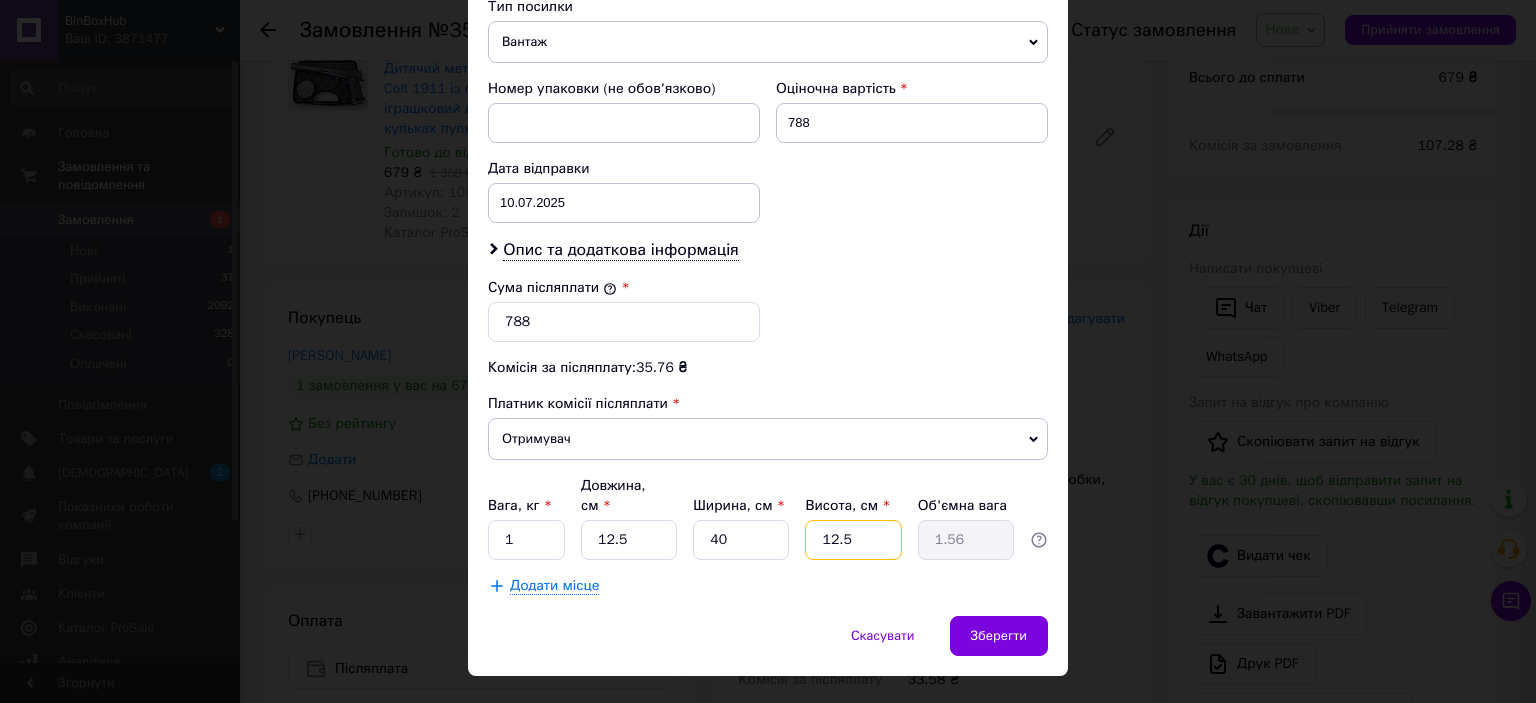 type on "10" 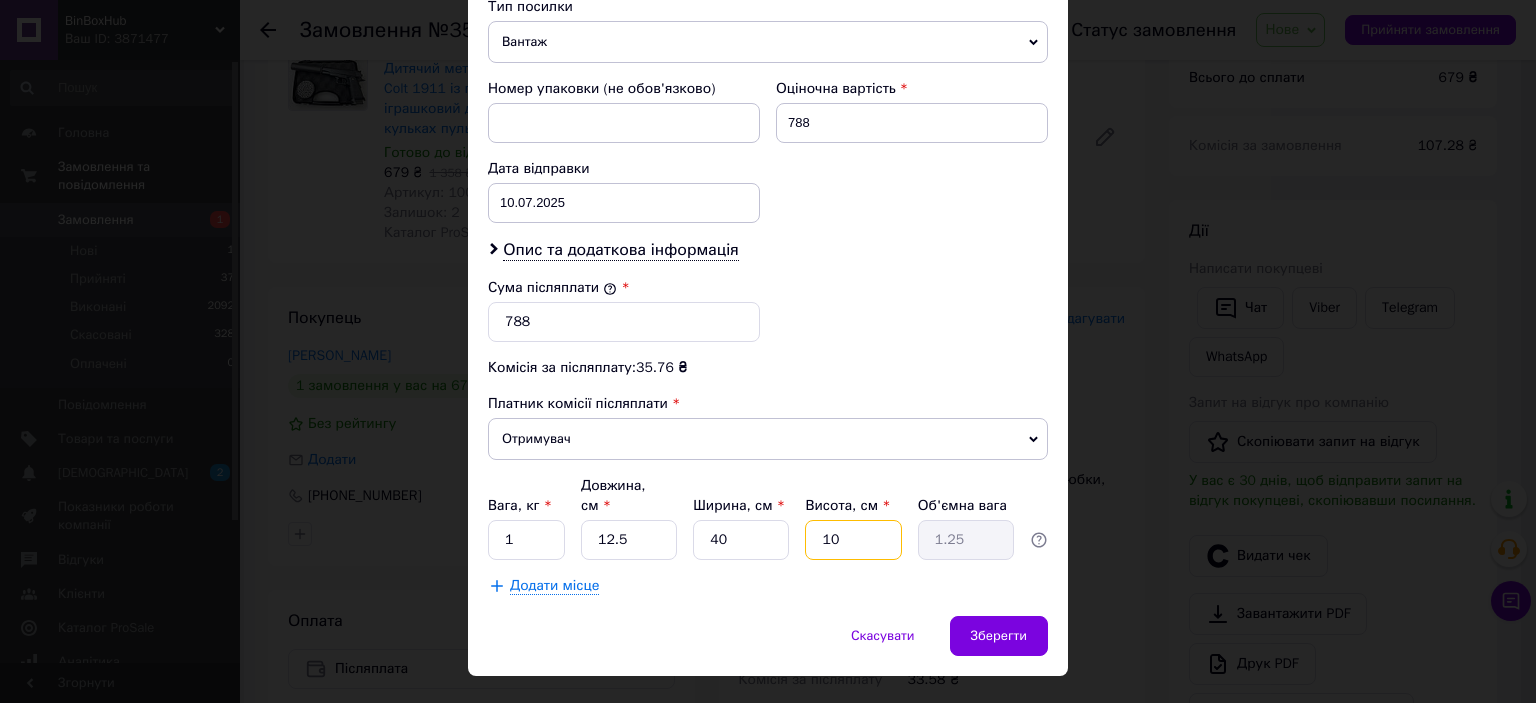 type on "10" 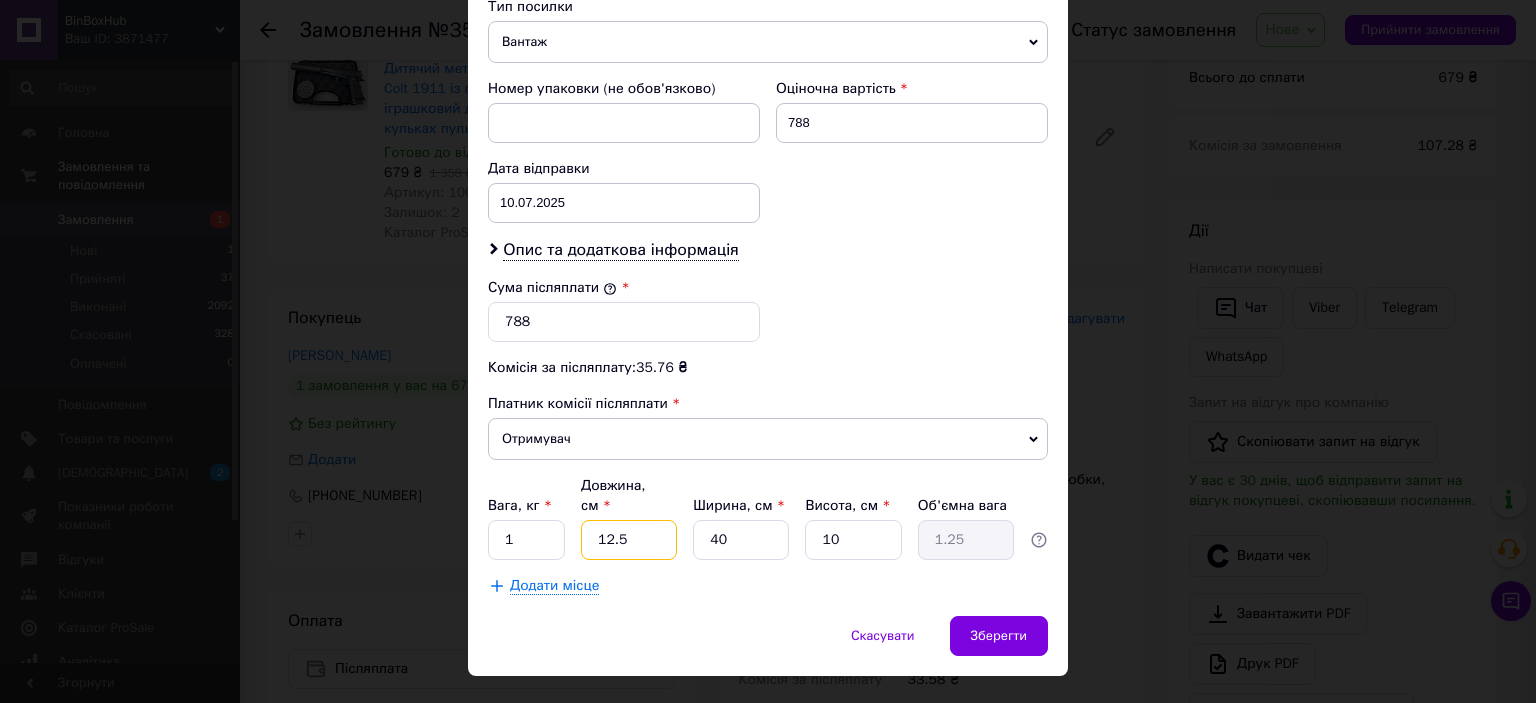 drag, startPoint x: 623, startPoint y: 509, endPoint x: 602, endPoint y: 515, distance: 21.84033 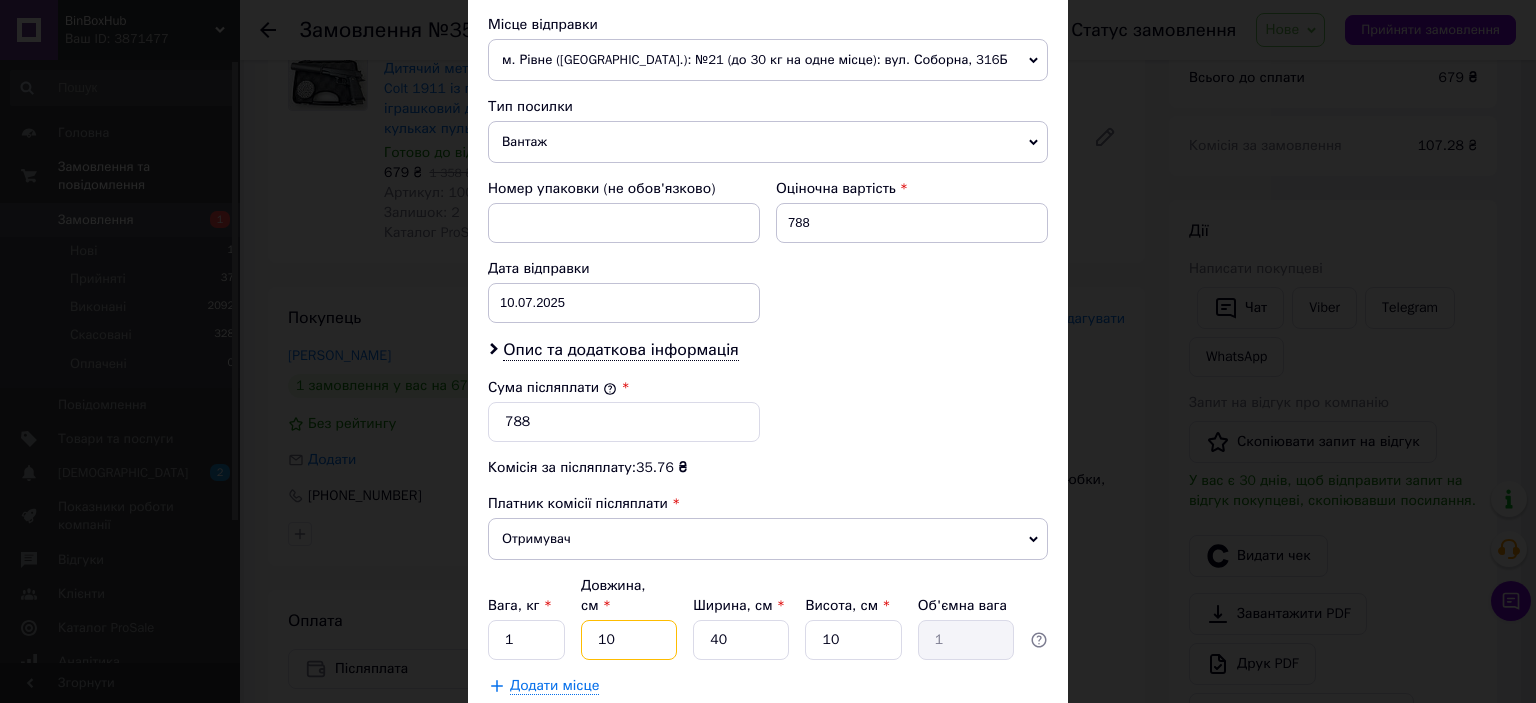 type on "10" 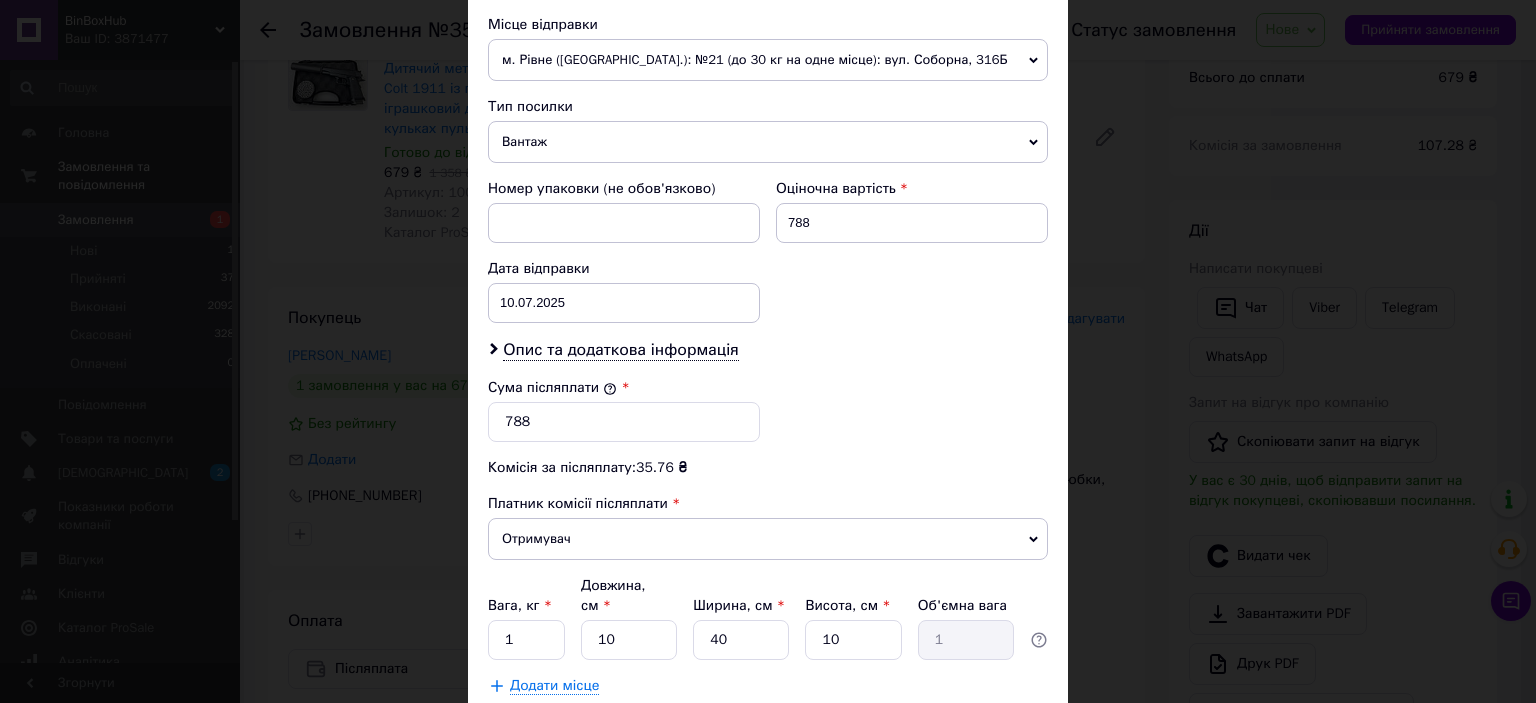 click on "Сума післяплати     * 788" at bounding box center (768, 410) 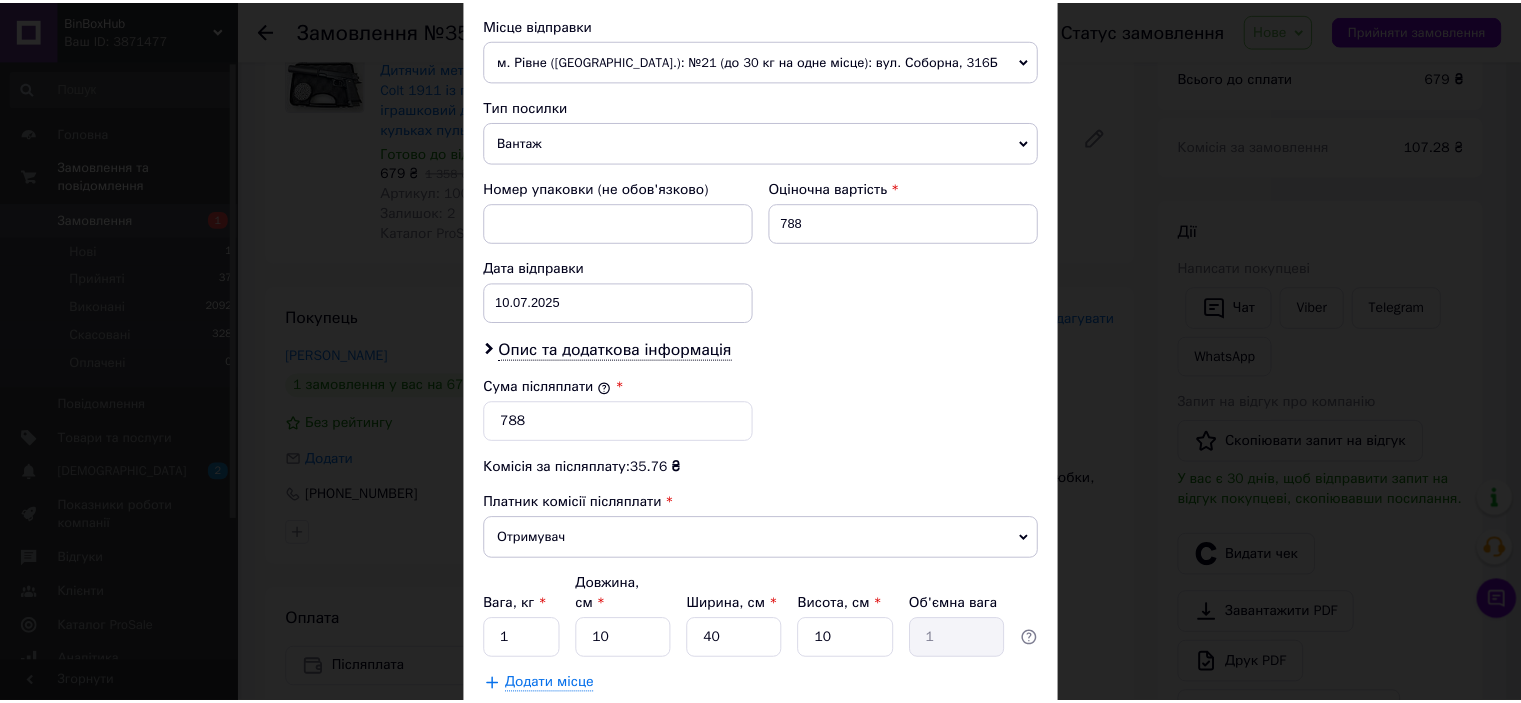 scroll, scrollTop: 800, scrollLeft: 0, axis: vertical 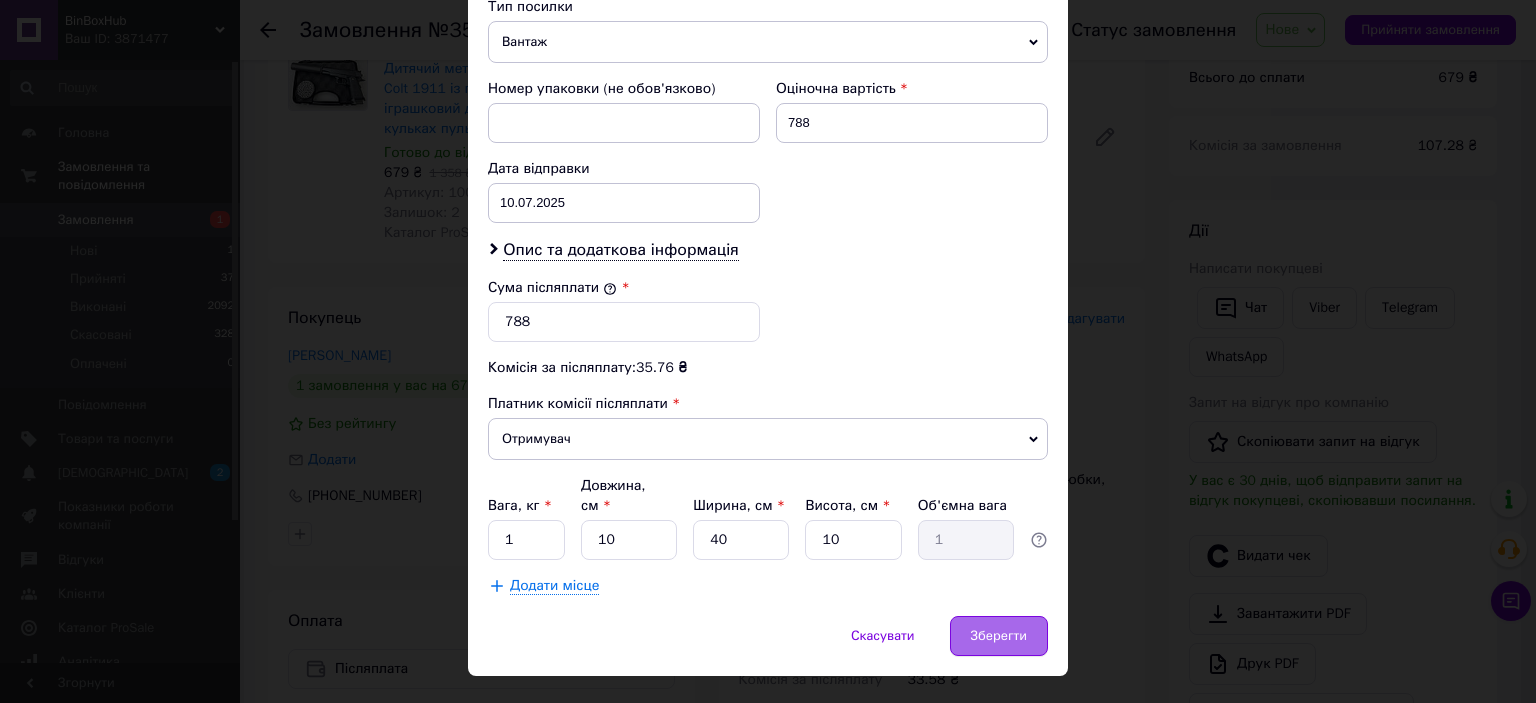 click on "Зберегти" at bounding box center [999, 636] 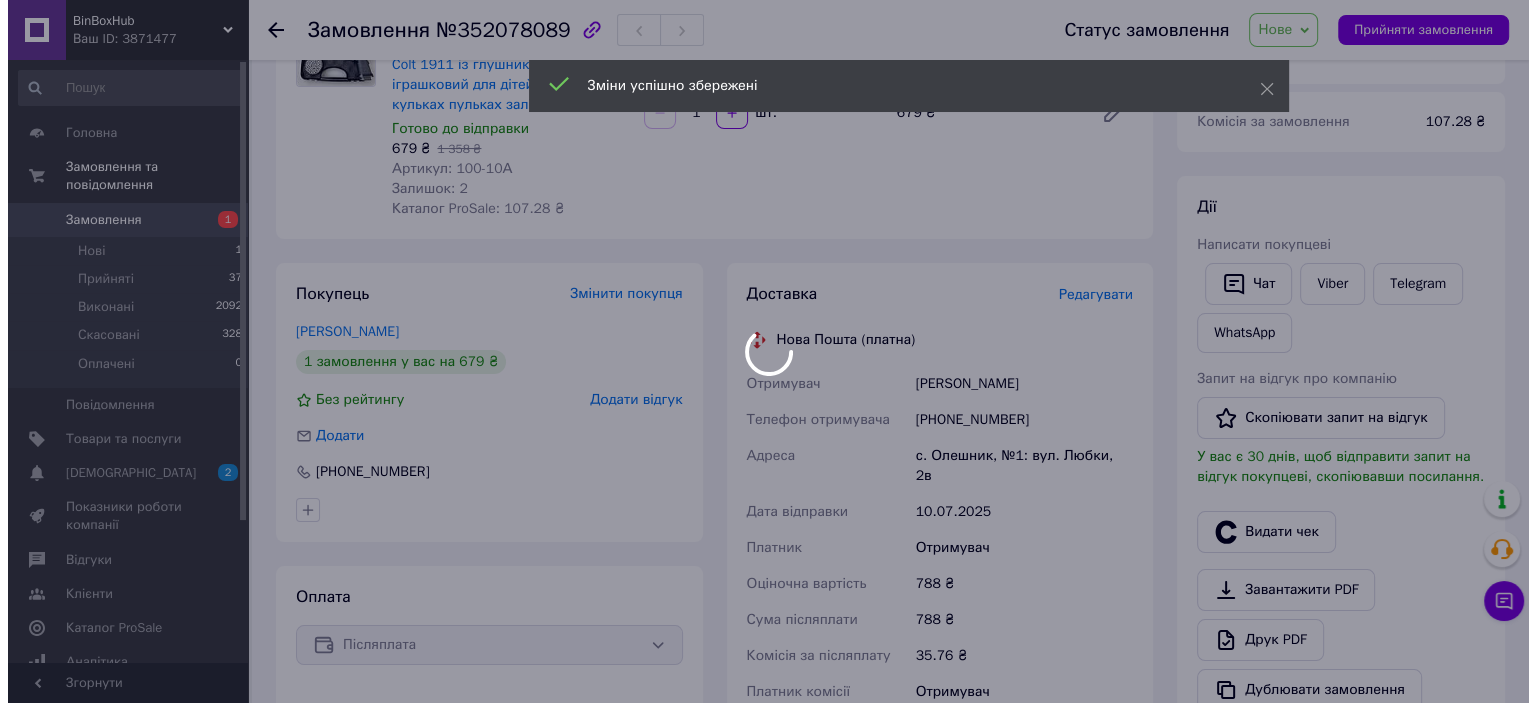 scroll, scrollTop: 300, scrollLeft: 0, axis: vertical 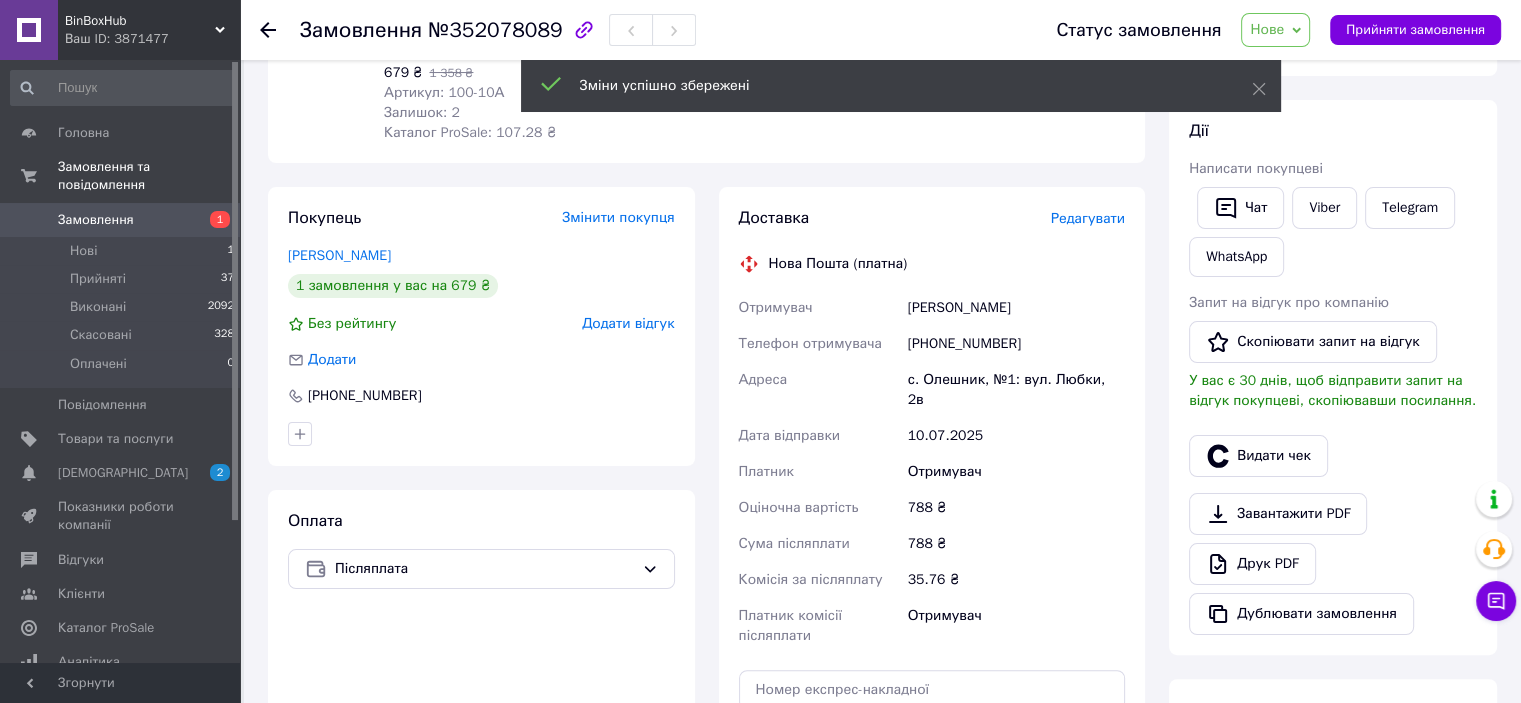 click on "Редагувати" at bounding box center [1088, 218] 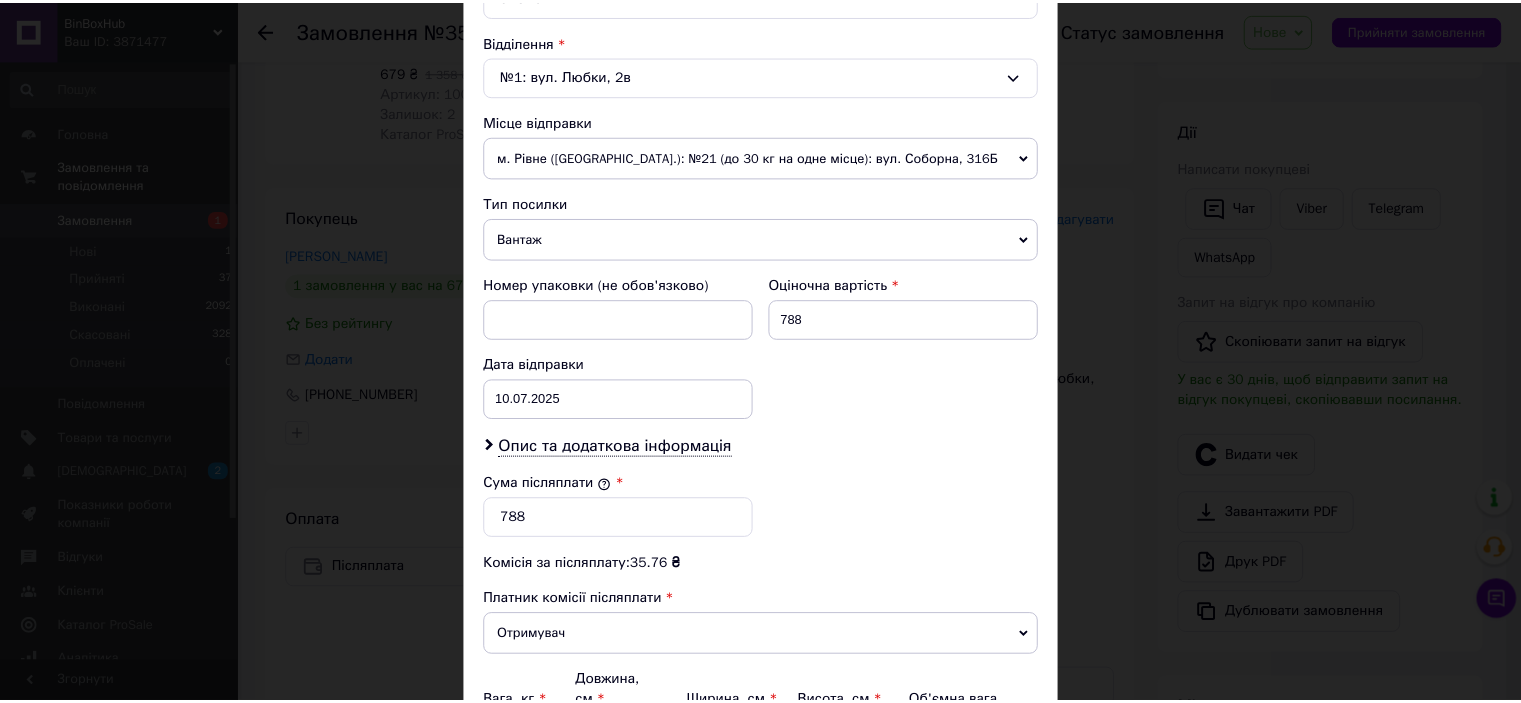 scroll, scrollTop: 816, scrollLeft: 0, axis: vertical 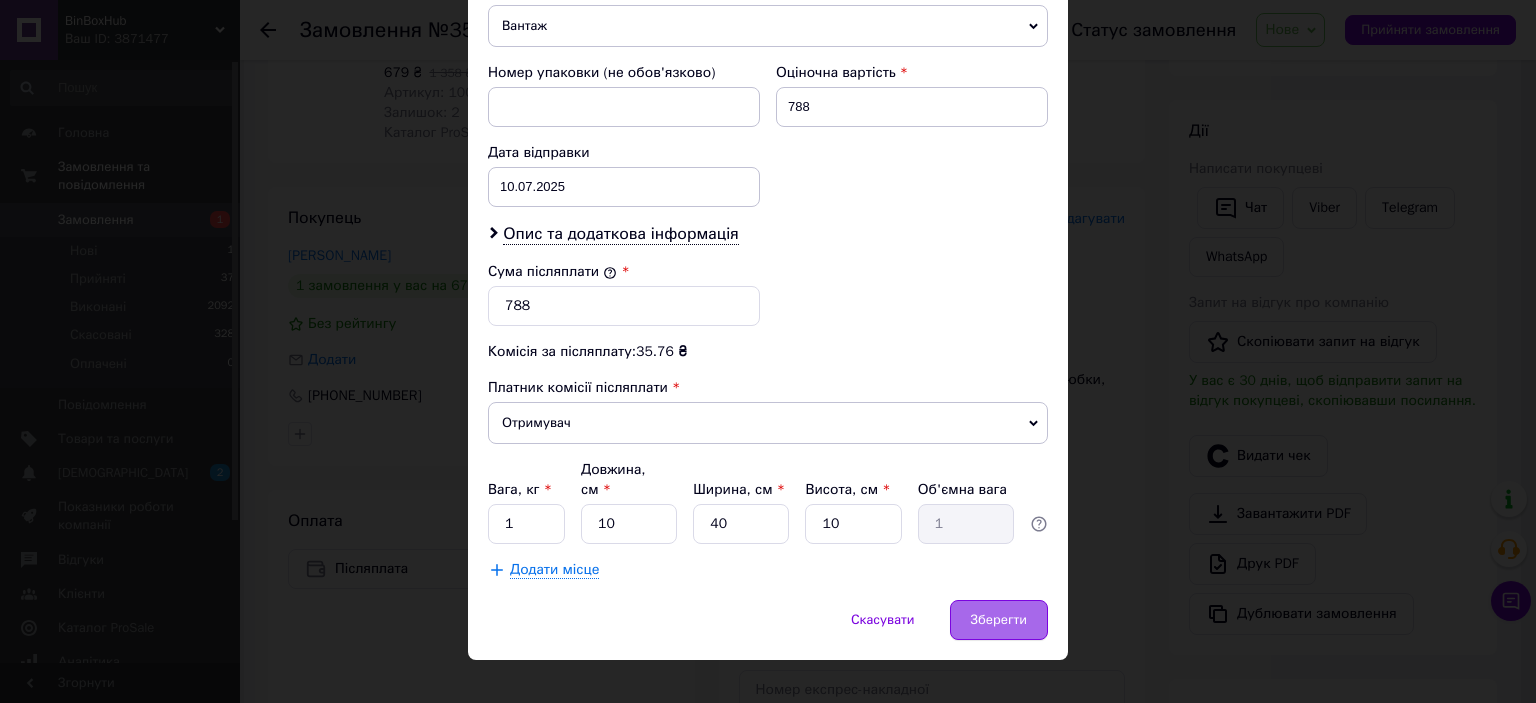 click on "Зберегти" at bounding box center [999, 620] 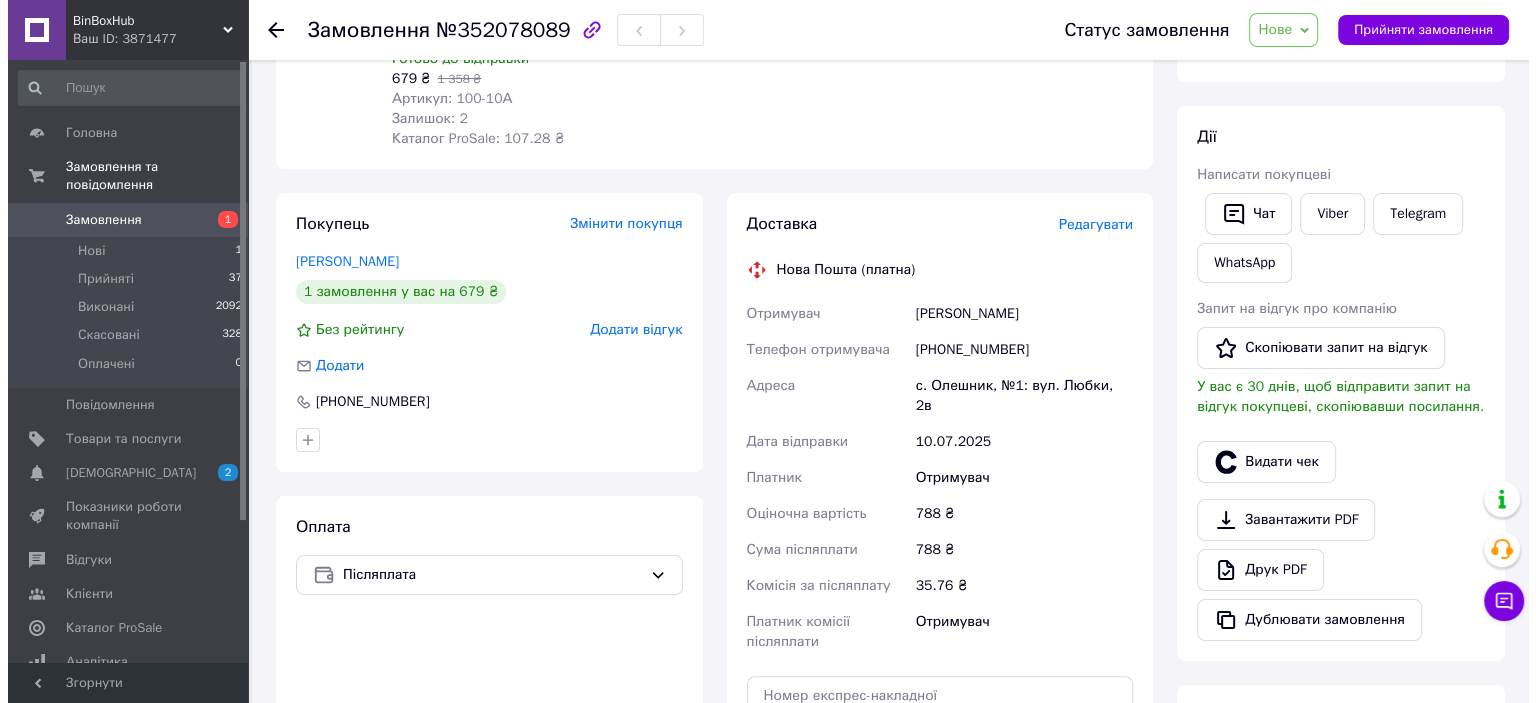 scroll, scrollTop: 200, scrollLeft: 0, axis: vertical 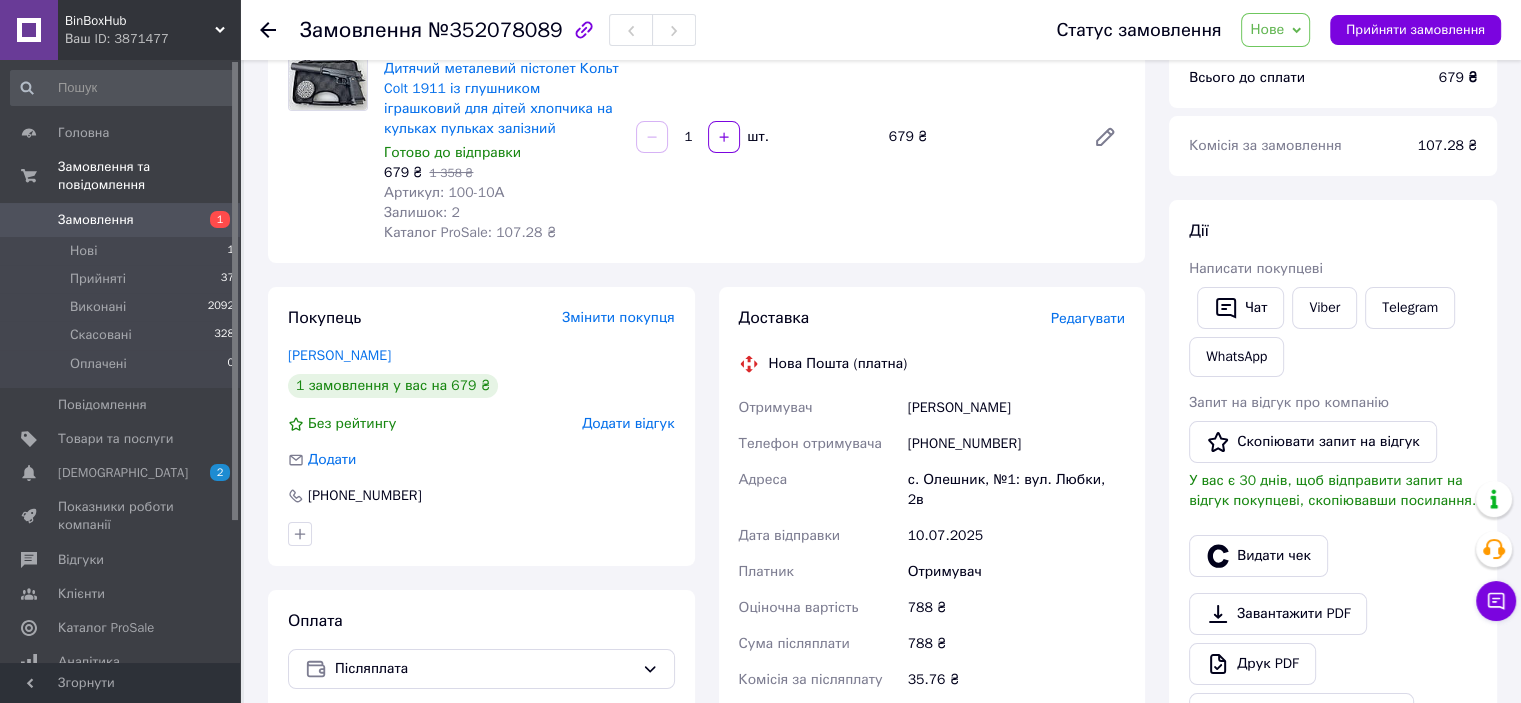 click on "Редагувати" at bounding box center (1088, 318) 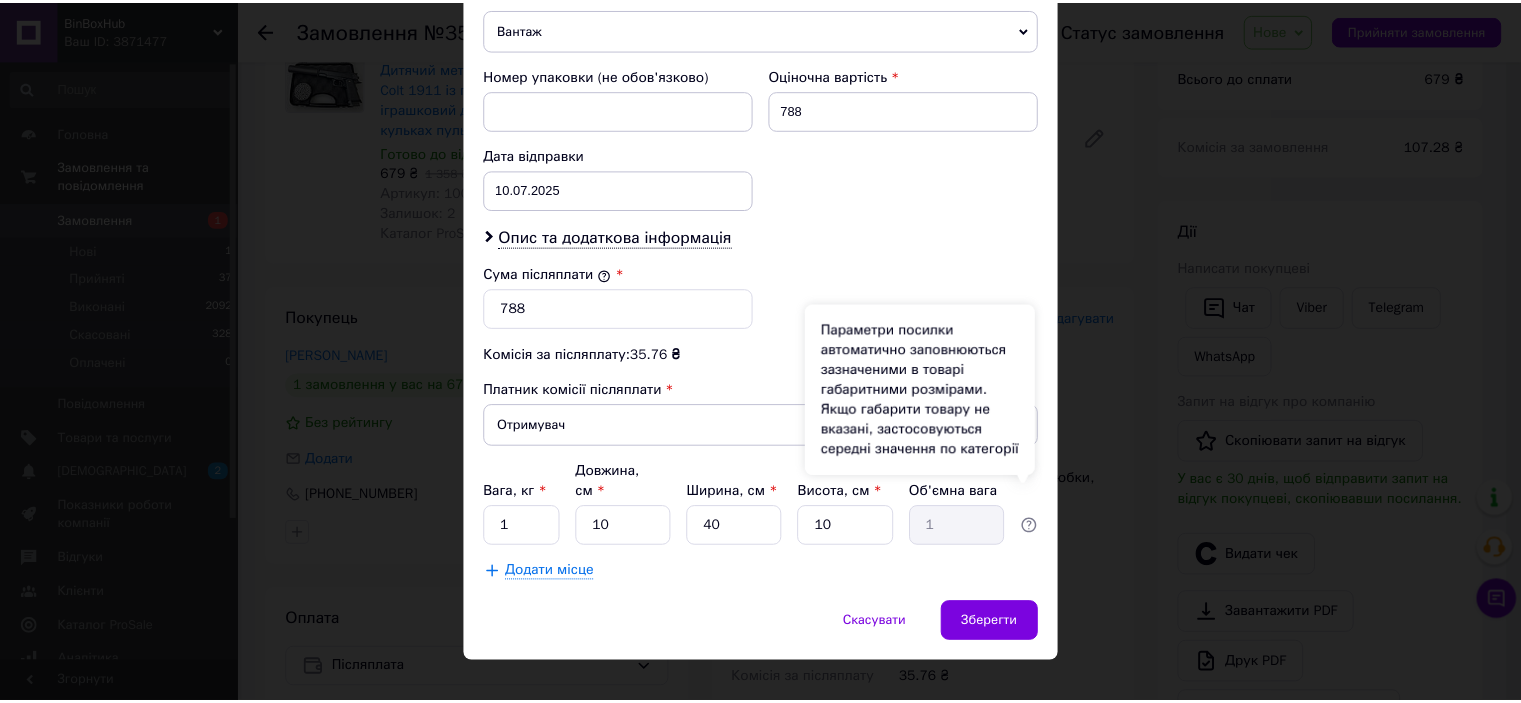 scroll, scrollTop: 816, scrollLeft: 0, axis: vertical 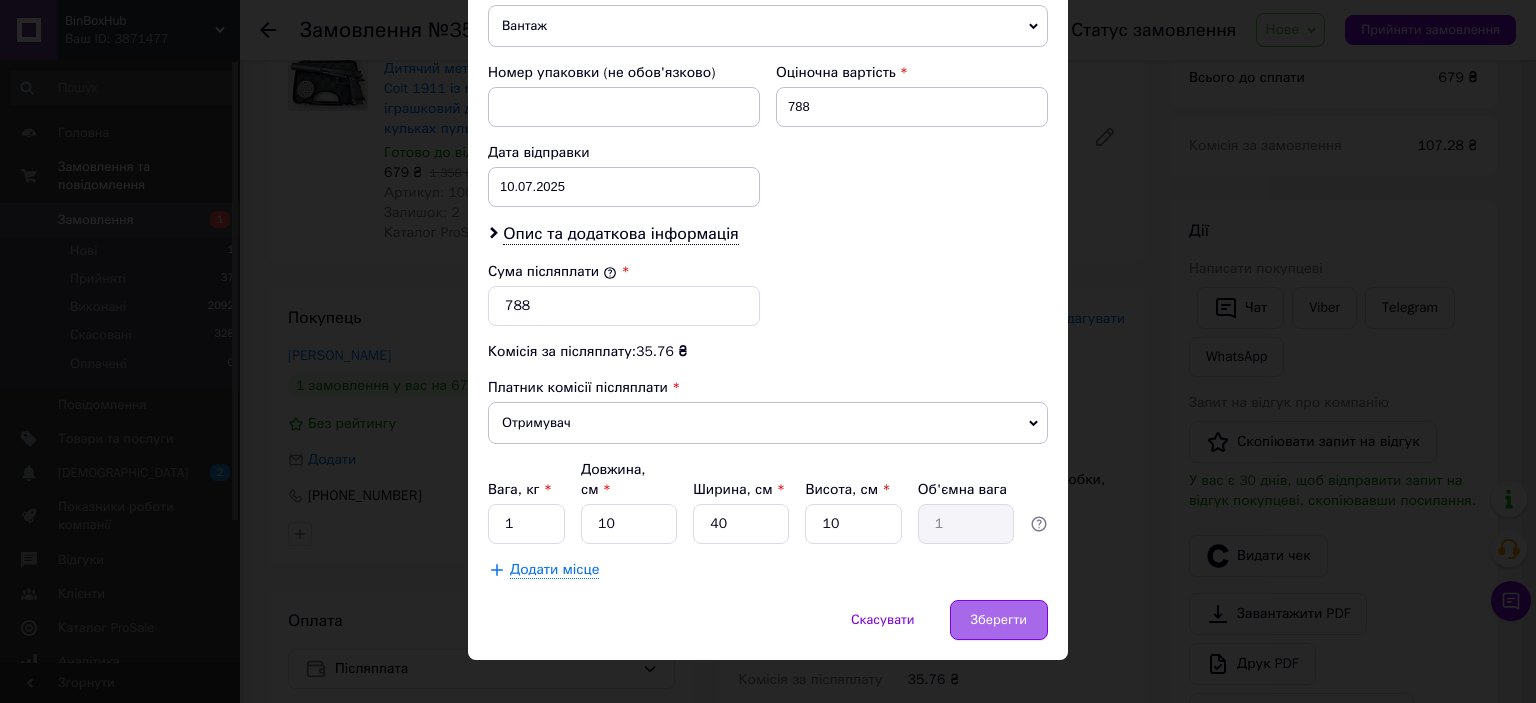 click on "Зберегти" at bounding box center (999, 620) 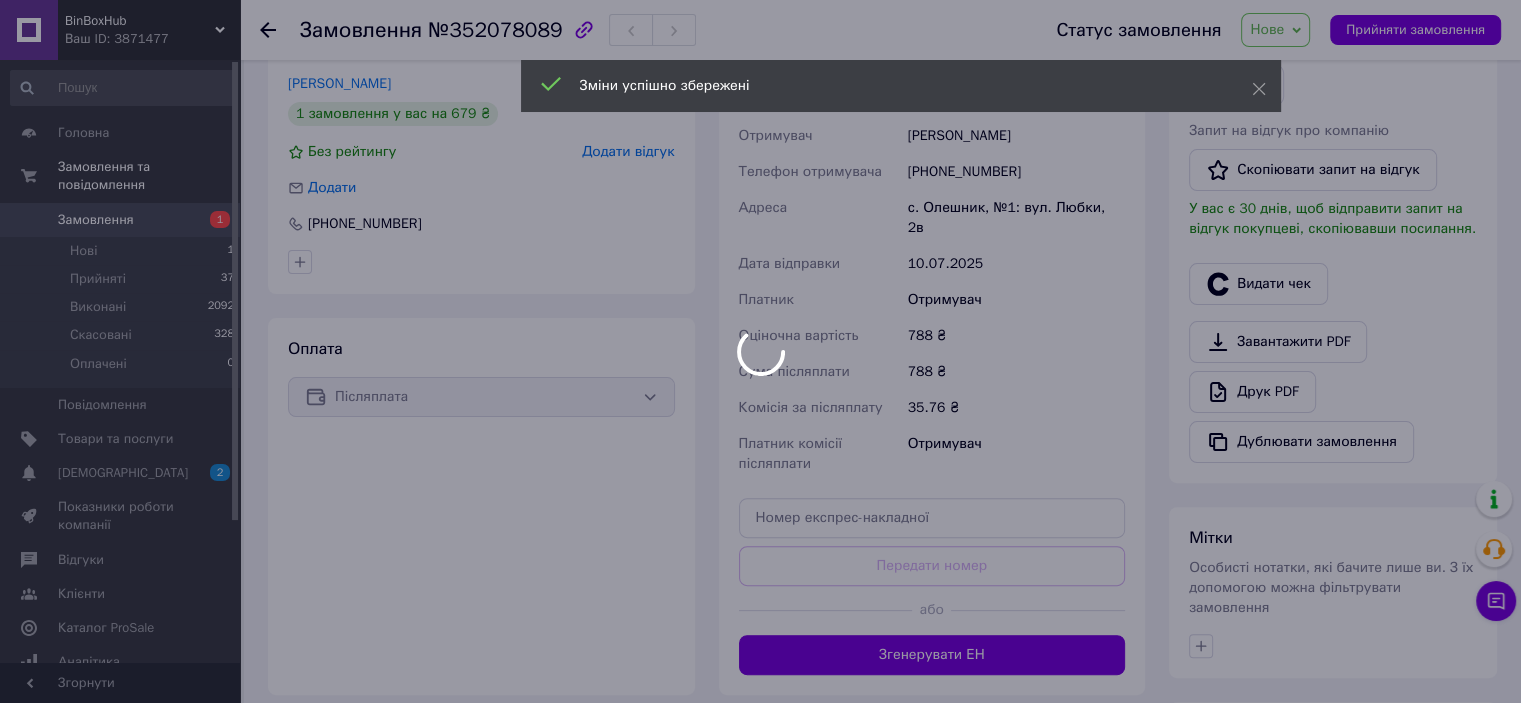 scroll, scrollTop: 500, scrollLeft: 0, axis: vertical 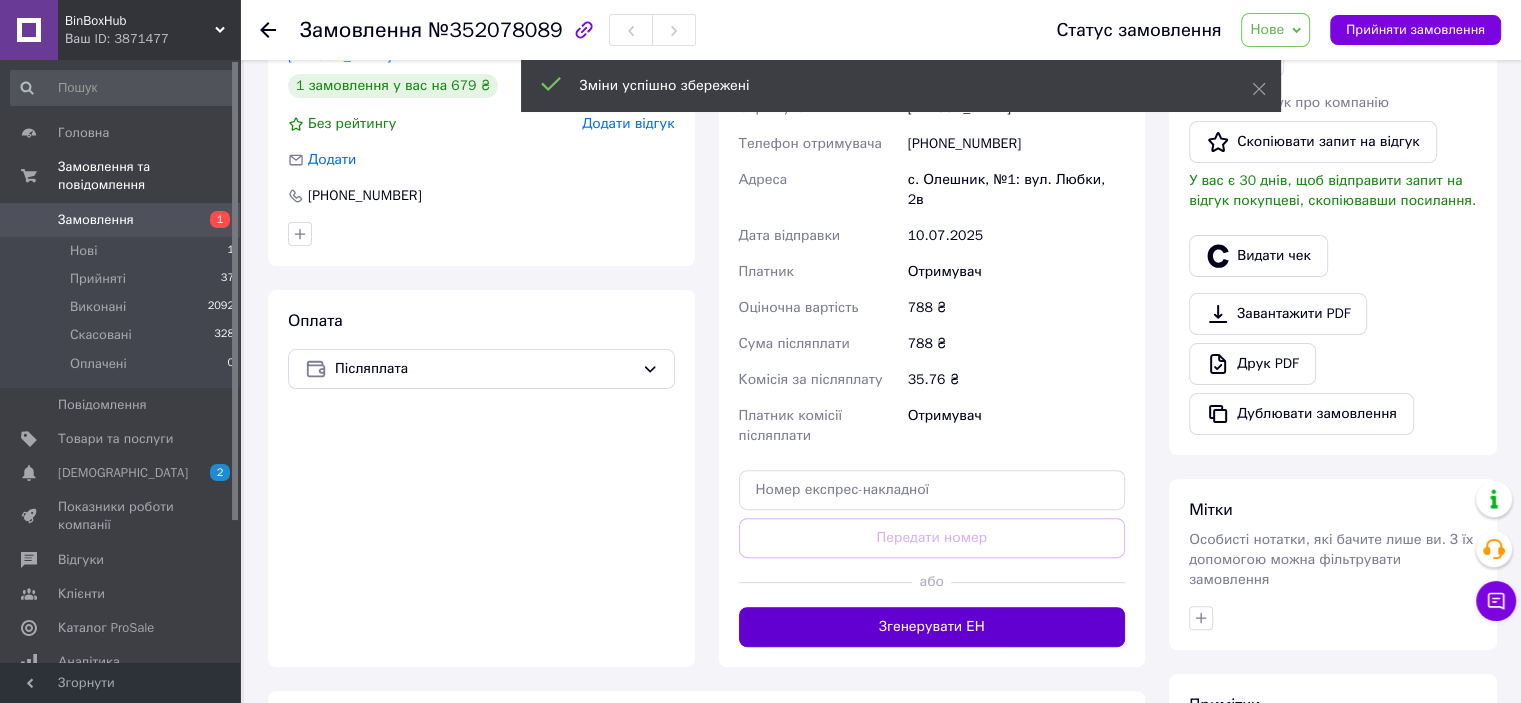 click on "Згенерувати ЕН" at bounding box center (932, 627) 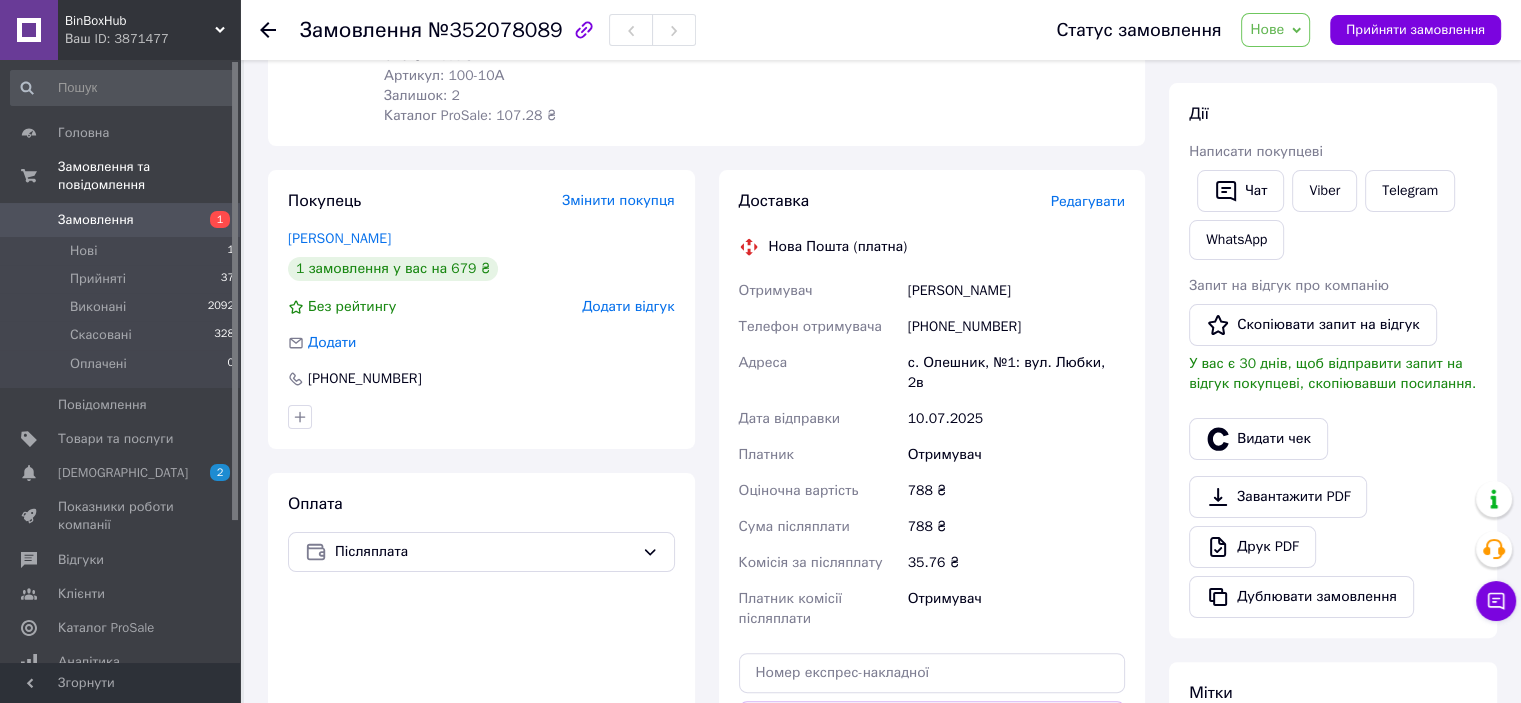 scroll, scrollTop: 300, scrollLeft: 0, axis: vertical 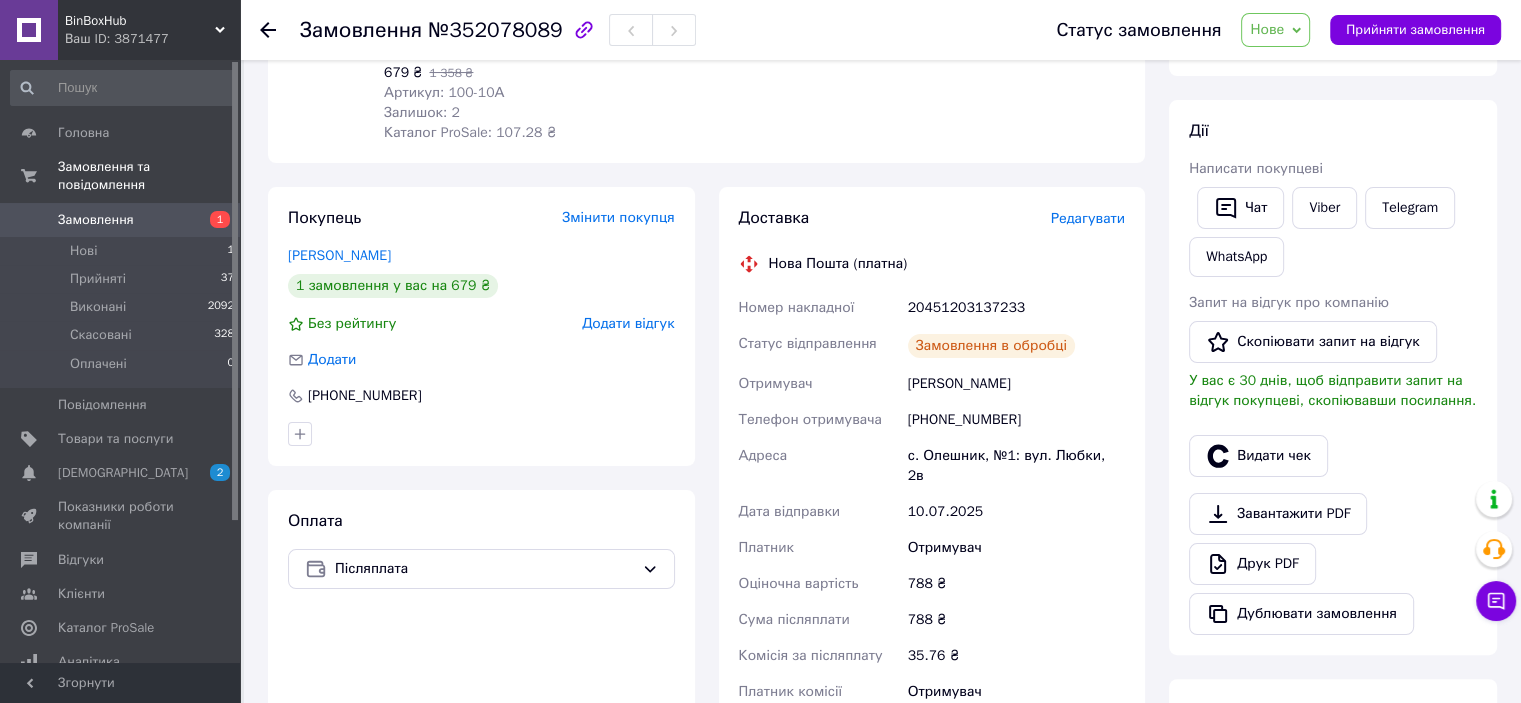 click on "20451203137233" at bounding box center [1016, 308] 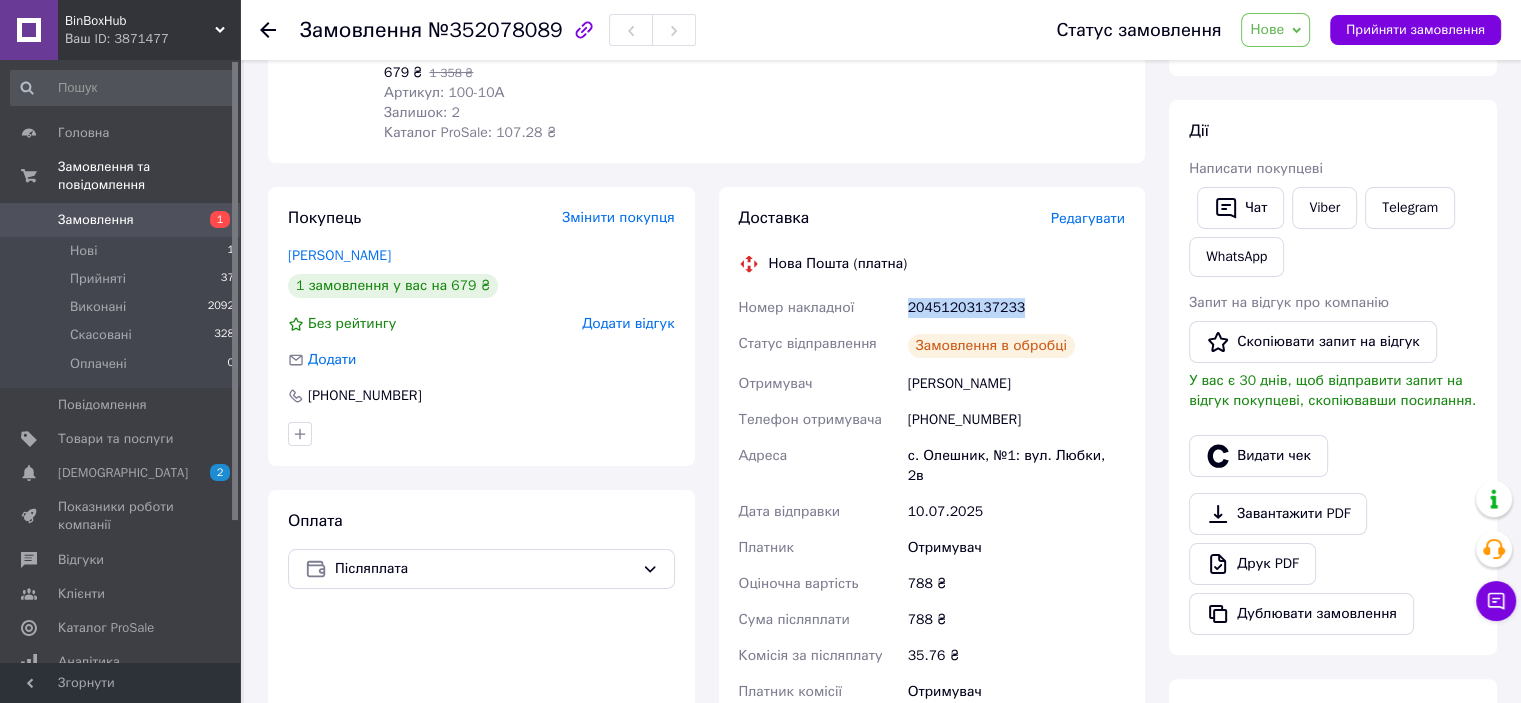 click on "20451203137233" at bounding box center (1016, 308) 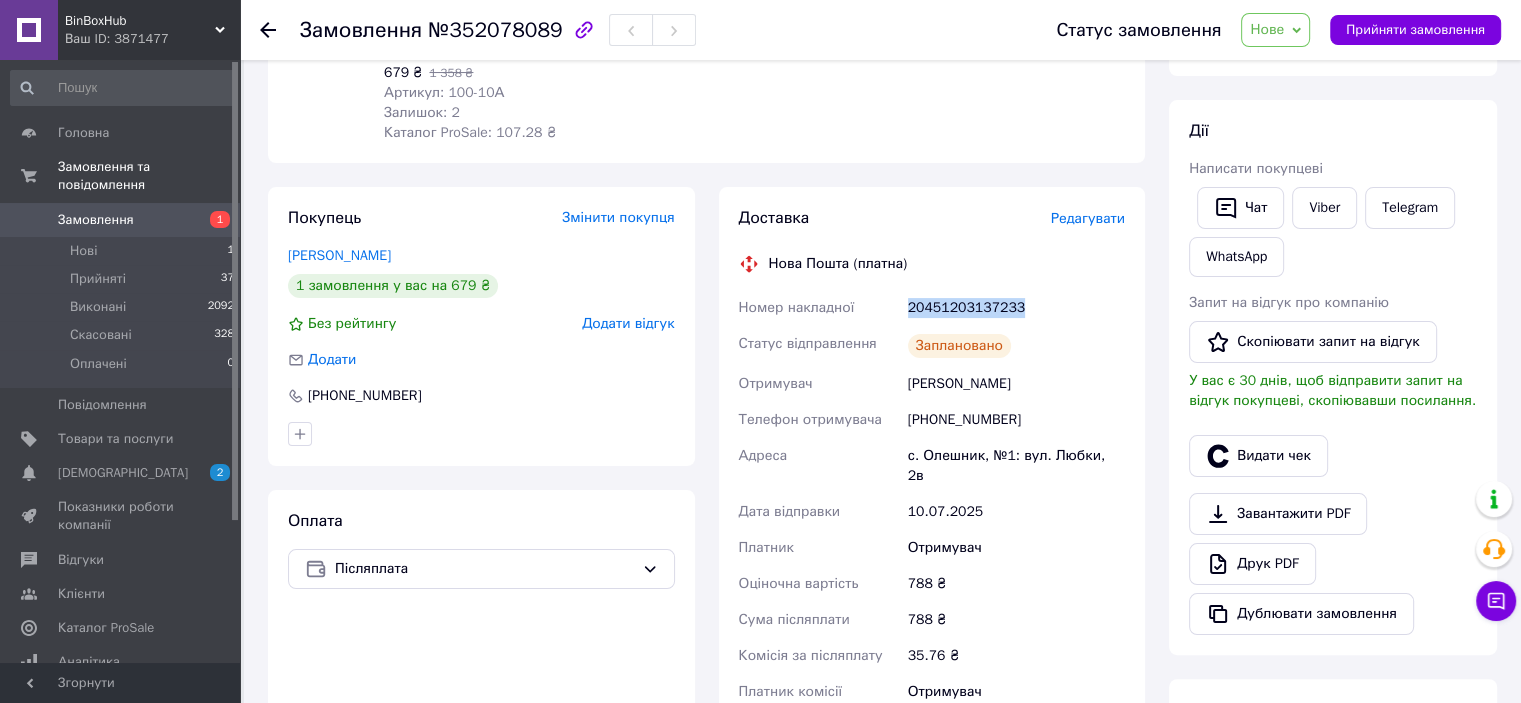 copy on "20451203137233" 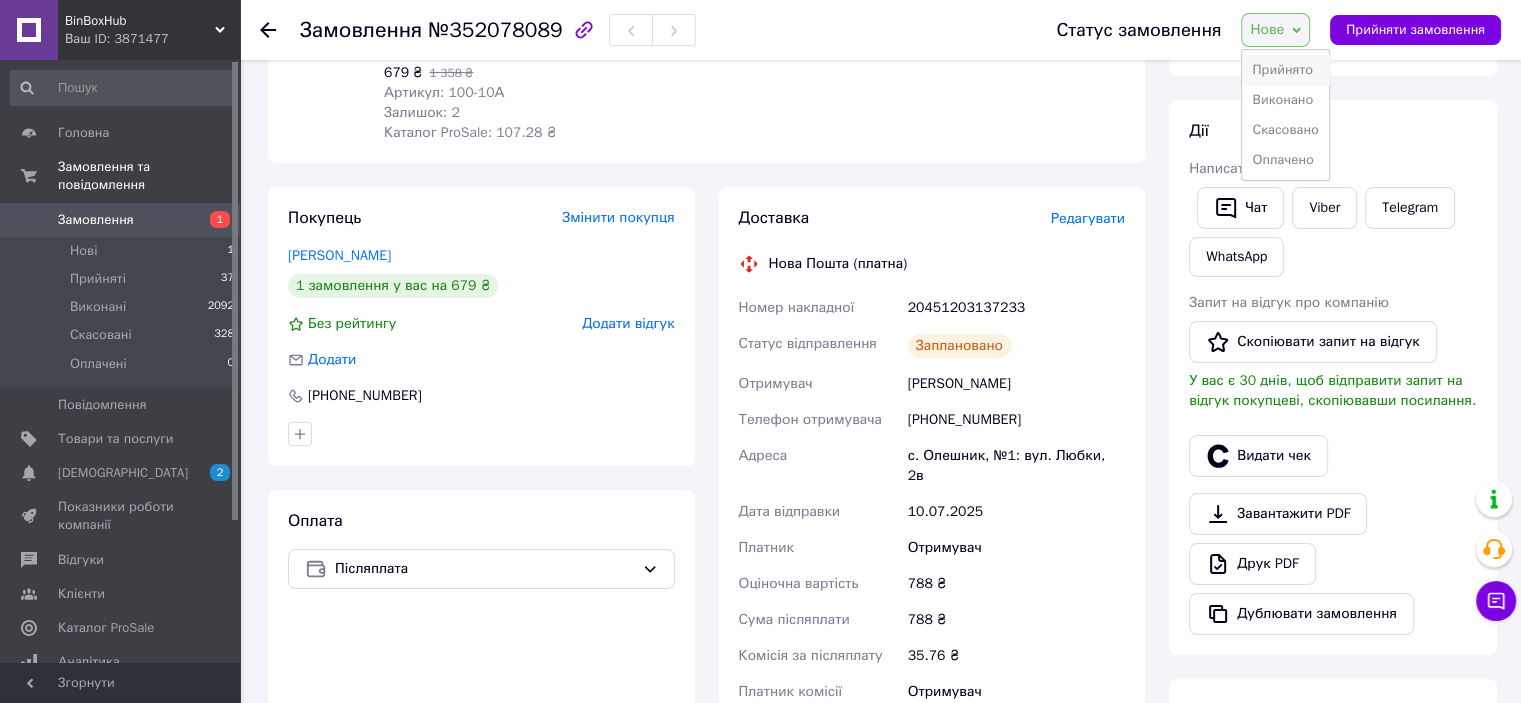 click on "Прийнято" at bounding box center [1285, 70] 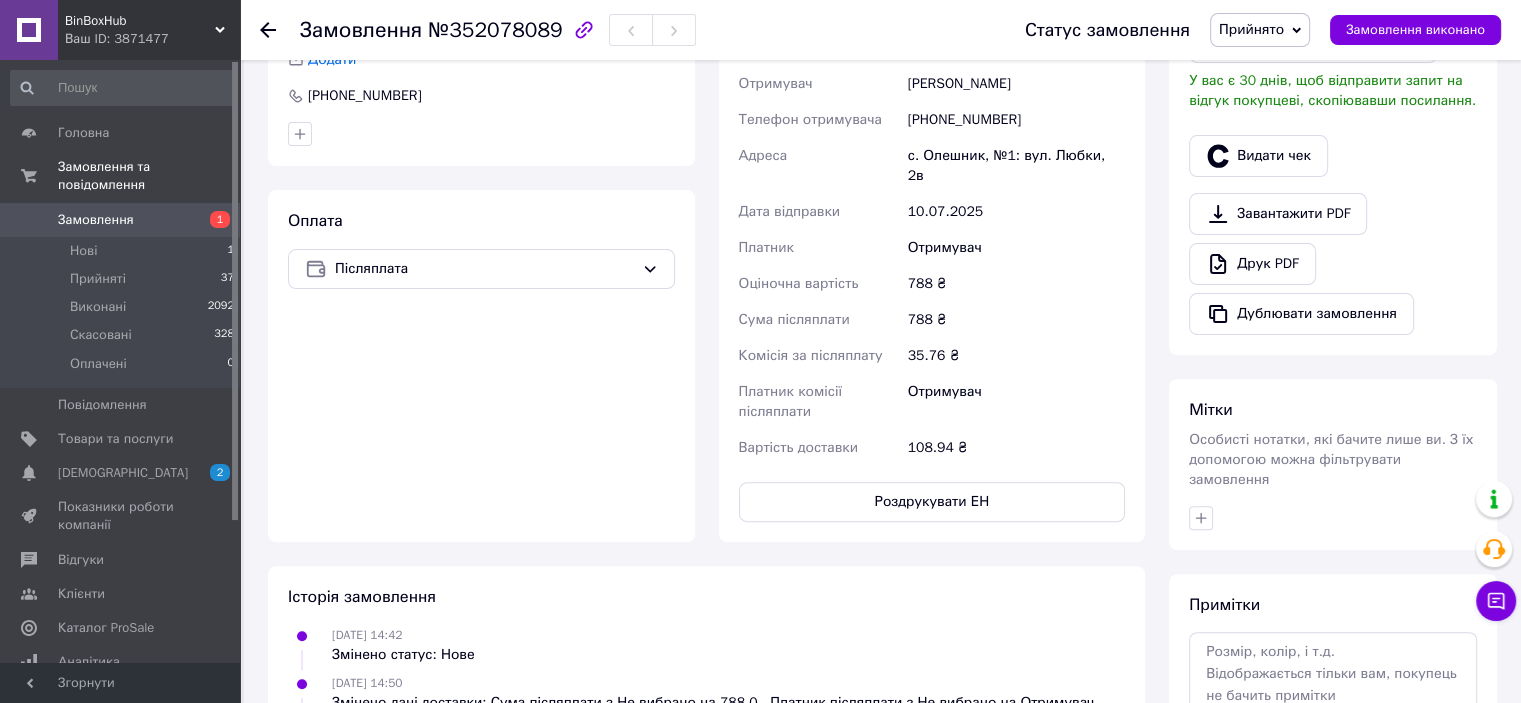 scroll, scrollTop: 200, scrollLeft: 0, axis: vertical 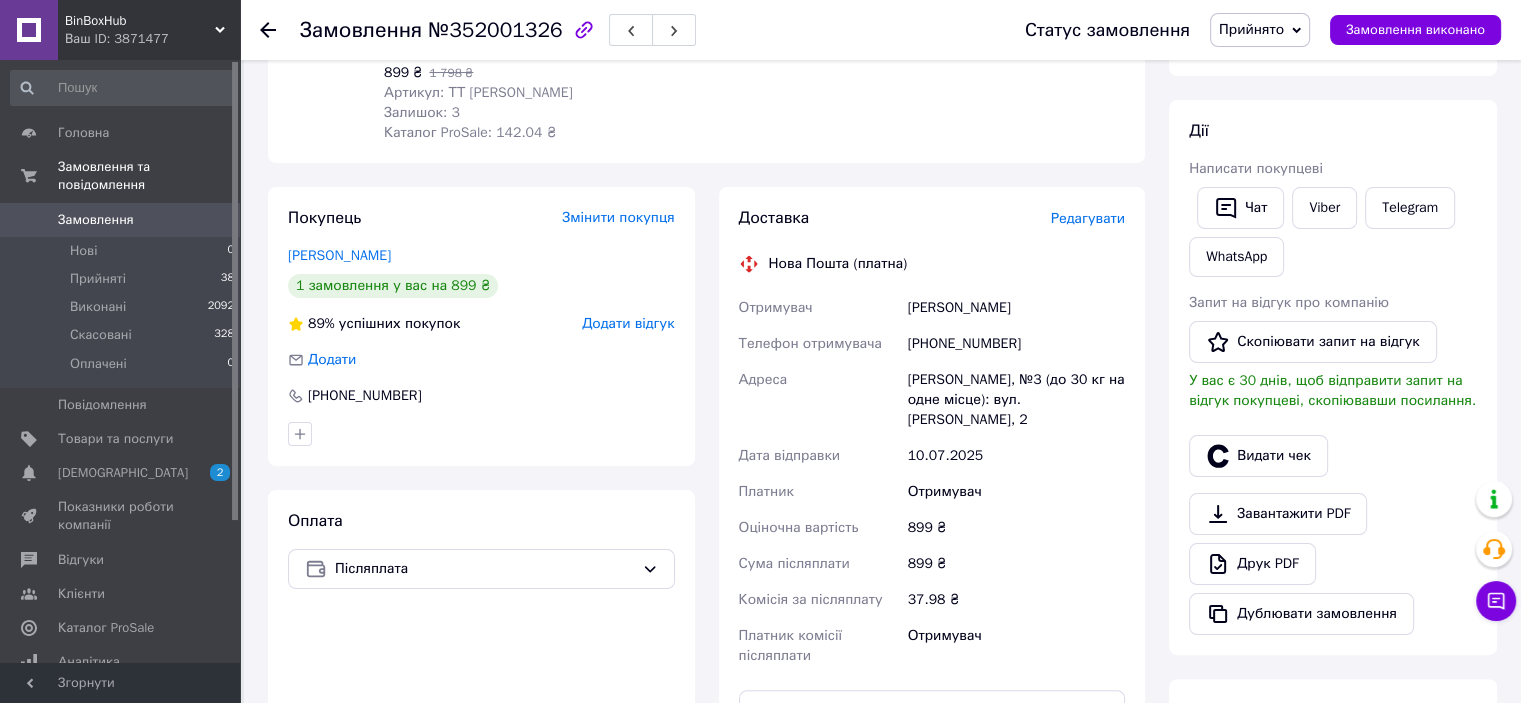 click on "Редагувати" at bounding box center (1088, 218) 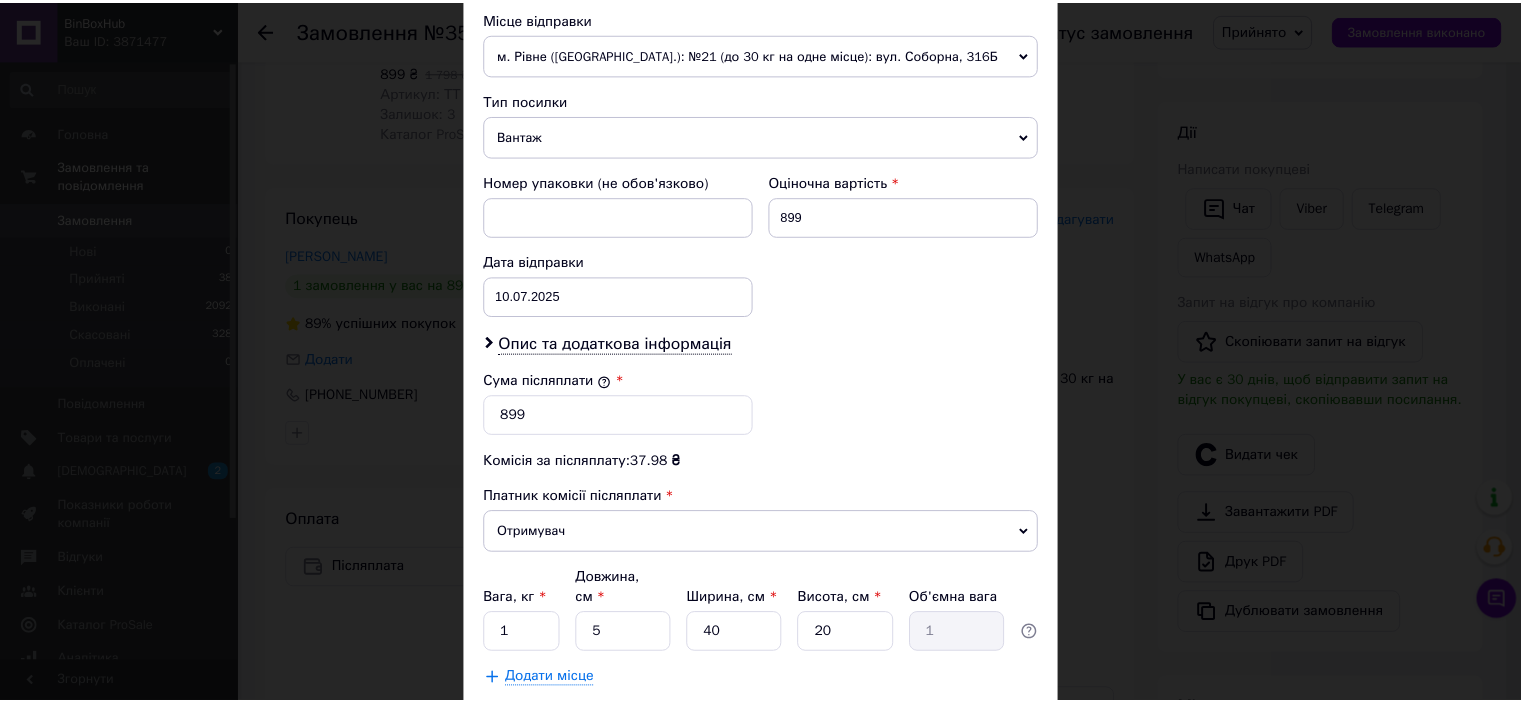 scroll, scrollTop: 816, scrollLeft: 0, axis: vertical 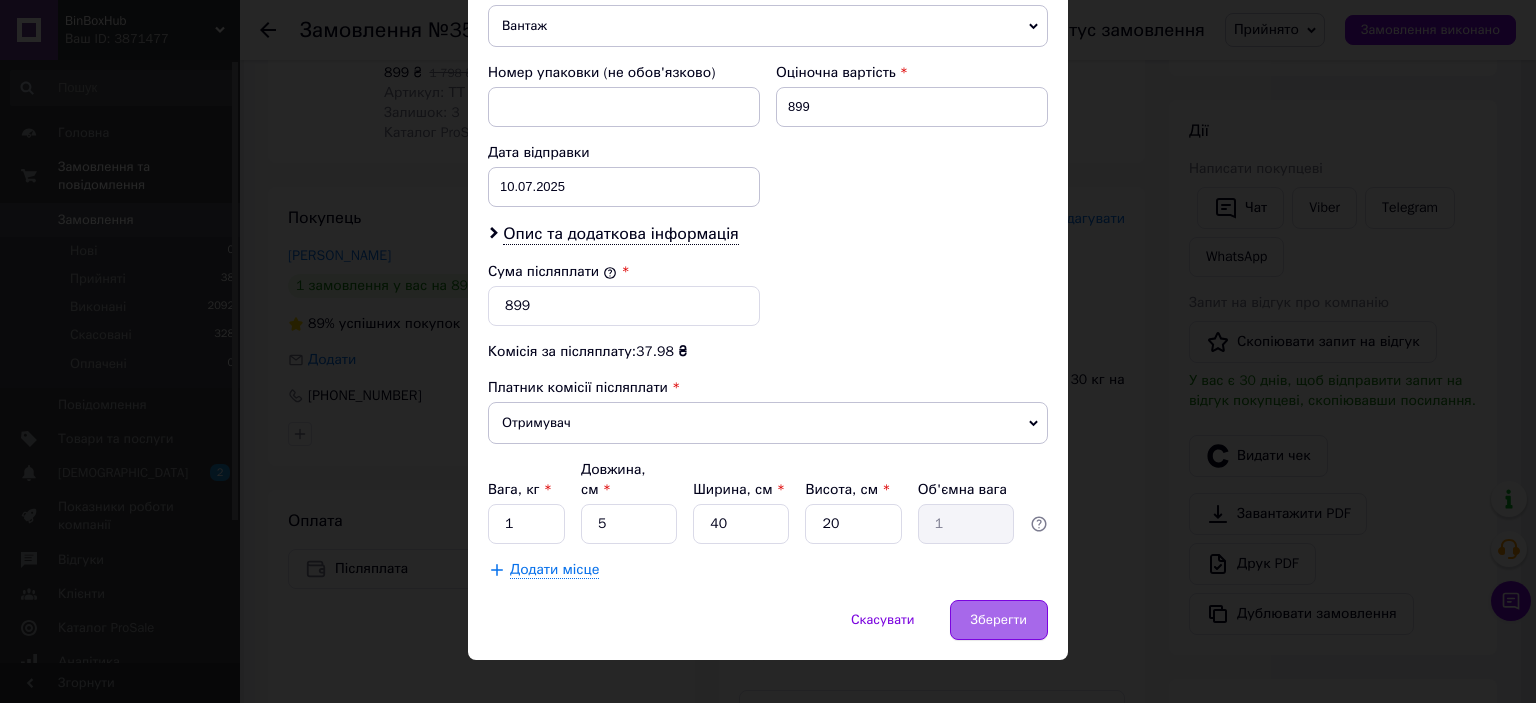 click on "Зберегти" at bounding box center [999, 620] 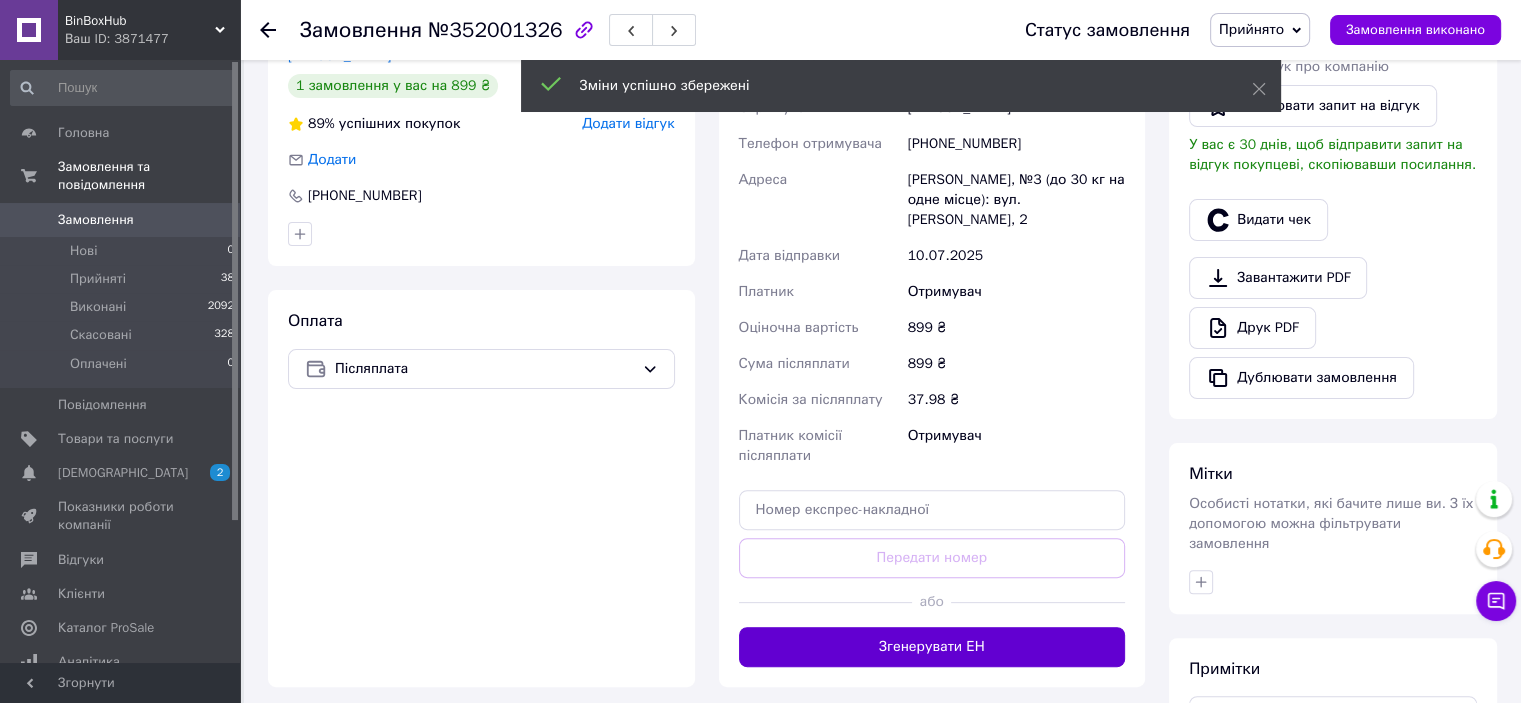 click on "Згенерувати ЕН" at bounding box center (932, 647) 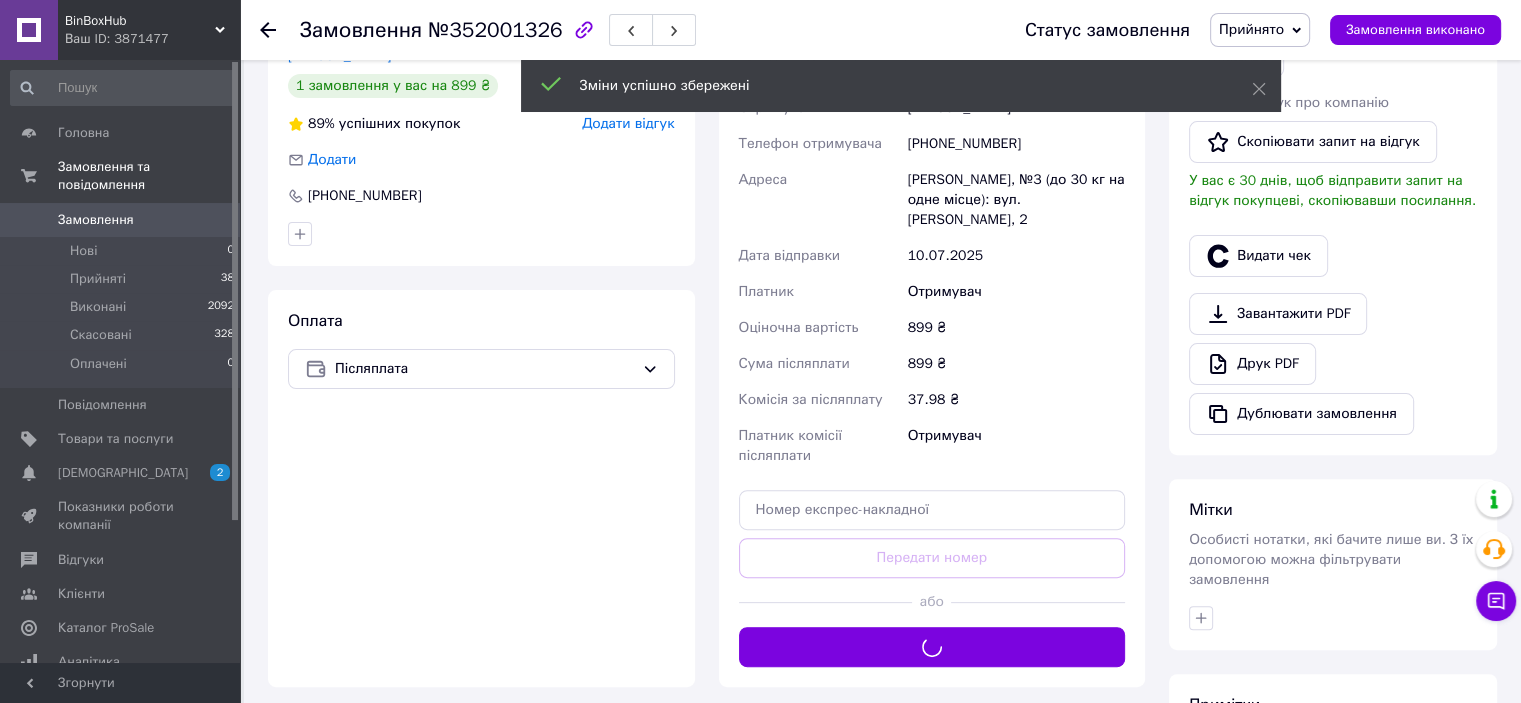 scroll, scrollTop: 300, scrollLeft: 0, axis: vertical 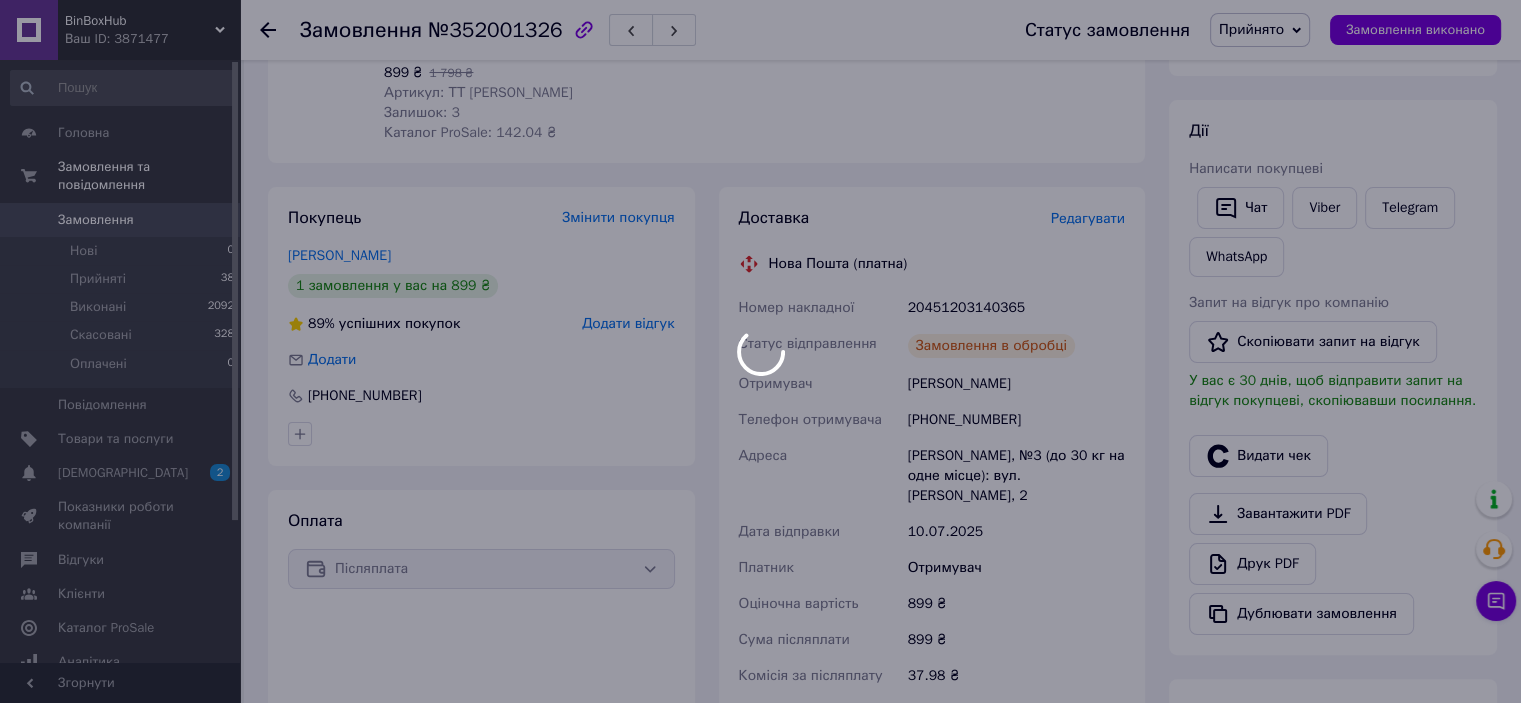 click on "BinBoxHub Ваш ID: 3871477 Сайт BinBoxHub Кабінет покупця Перевірити стан системи Сторінка на порталі Довідка Вийти Головна Замовлення та повідомлення Замовлення 0 Нові 0 Прийняті 38 Виконані 2092 Скасовані 328 Оплачені 0 Повідомлення 0 Товари та послуги Сповіщення 2 0 Показники роботи компанії Відгуки Клієнти Каталог ProSale Аналітика Управління сайтом Гаманець компанії Маркет Налаштування Тарифи та рахунки Prom топ Згорнути
Замовлення №352001326 Статус замовлення Прийнято Виконано Скасовано Оплачено 10.07.2025 | 05:09 - 50% 899 ₴ 1" at bounding box center (760, 486) 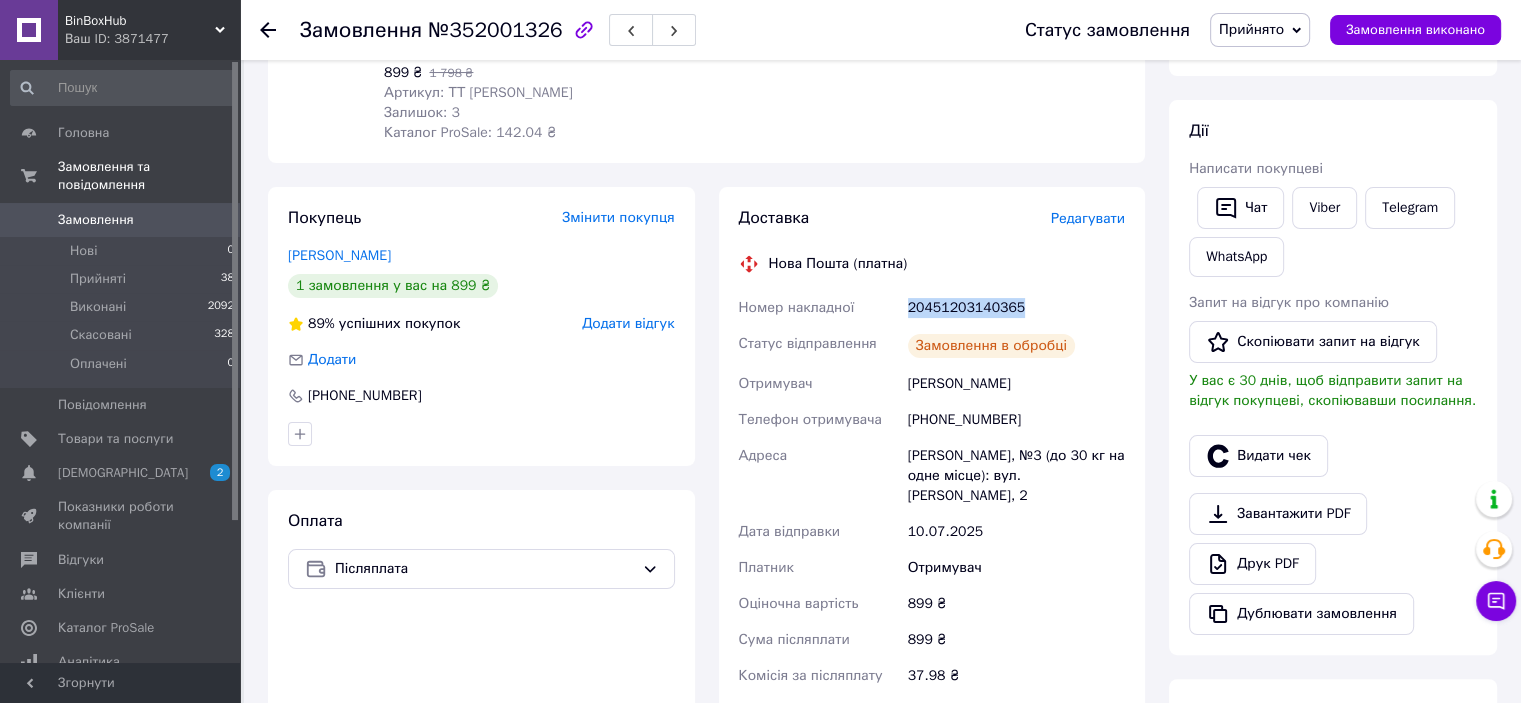 click on "20451203140365" at bounding box center (1016, 308) 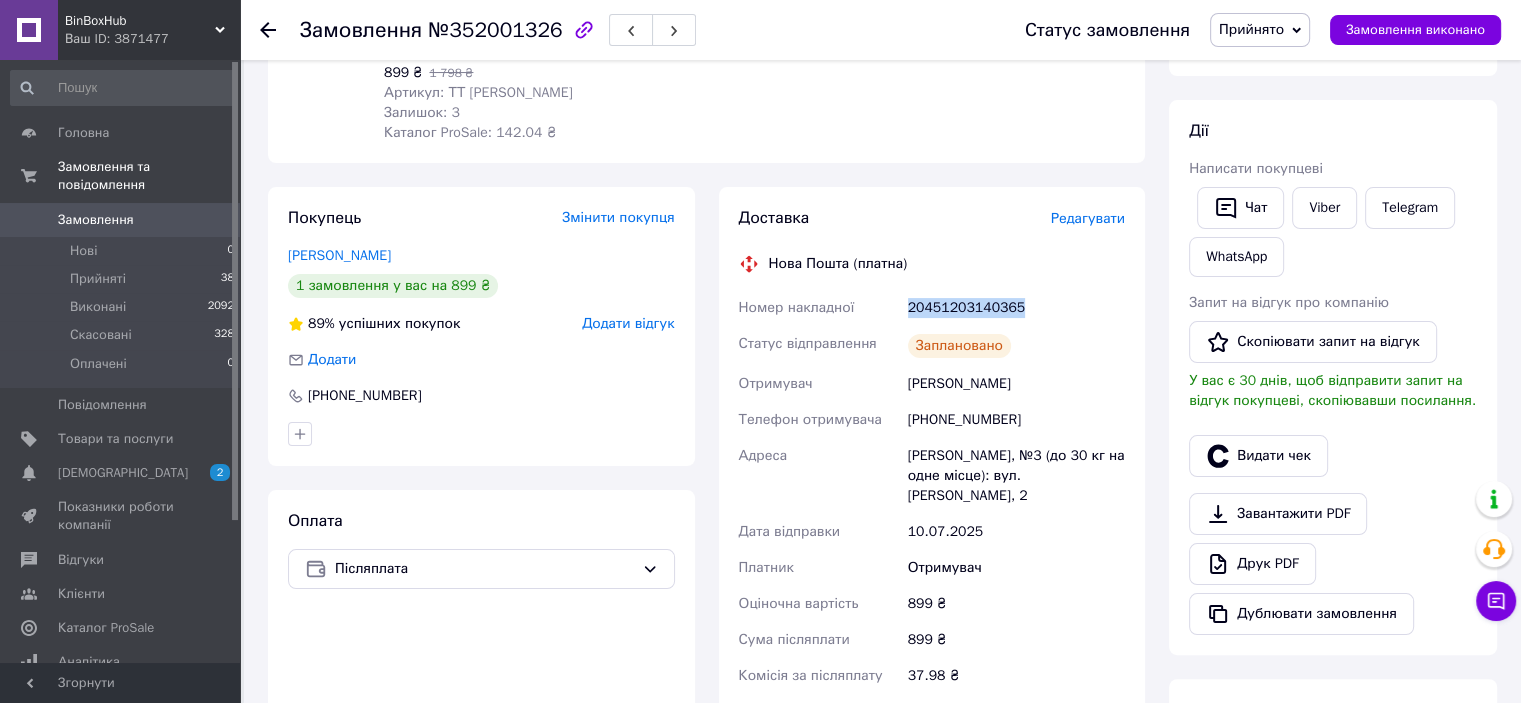 copy on "20451203140365" 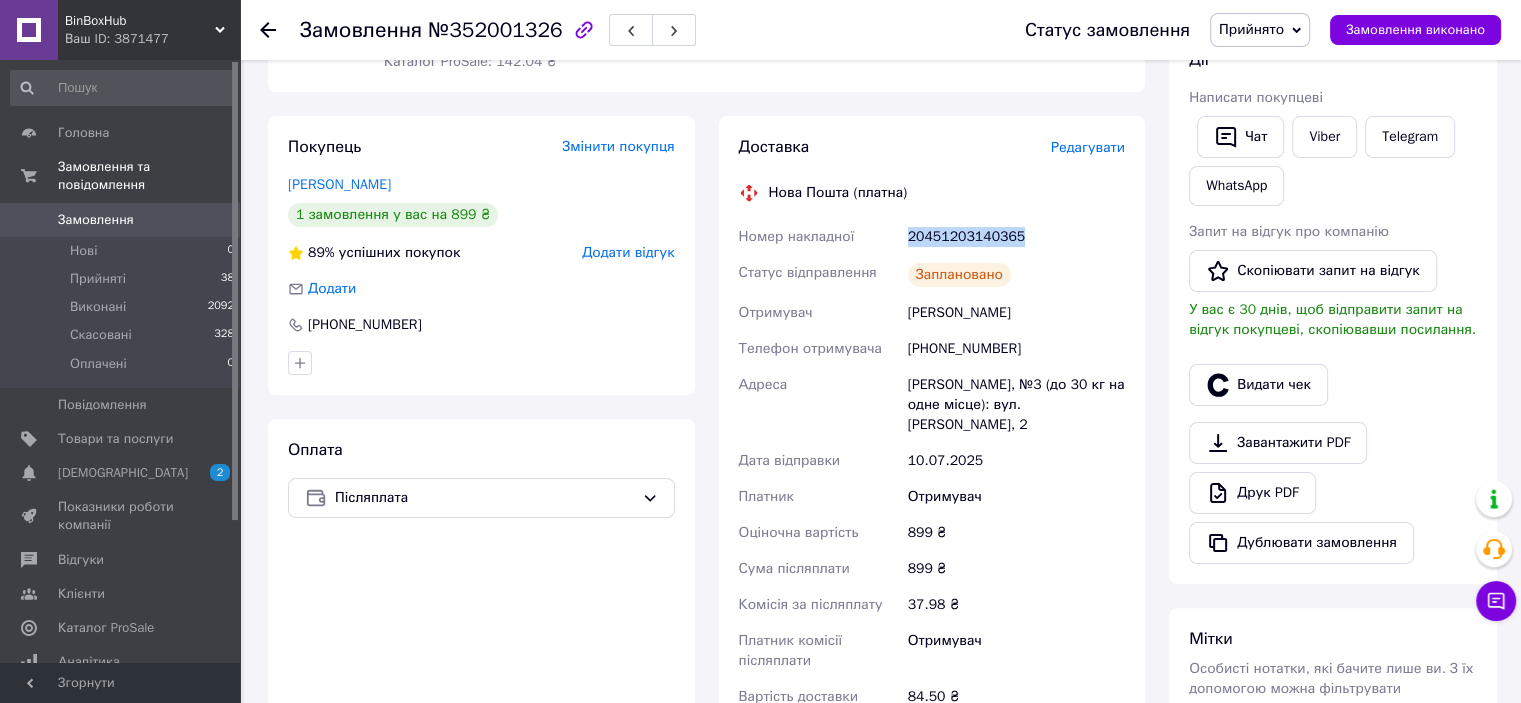 scroll, scrollTop: 400, scrollLeft: 0, axis: vertical 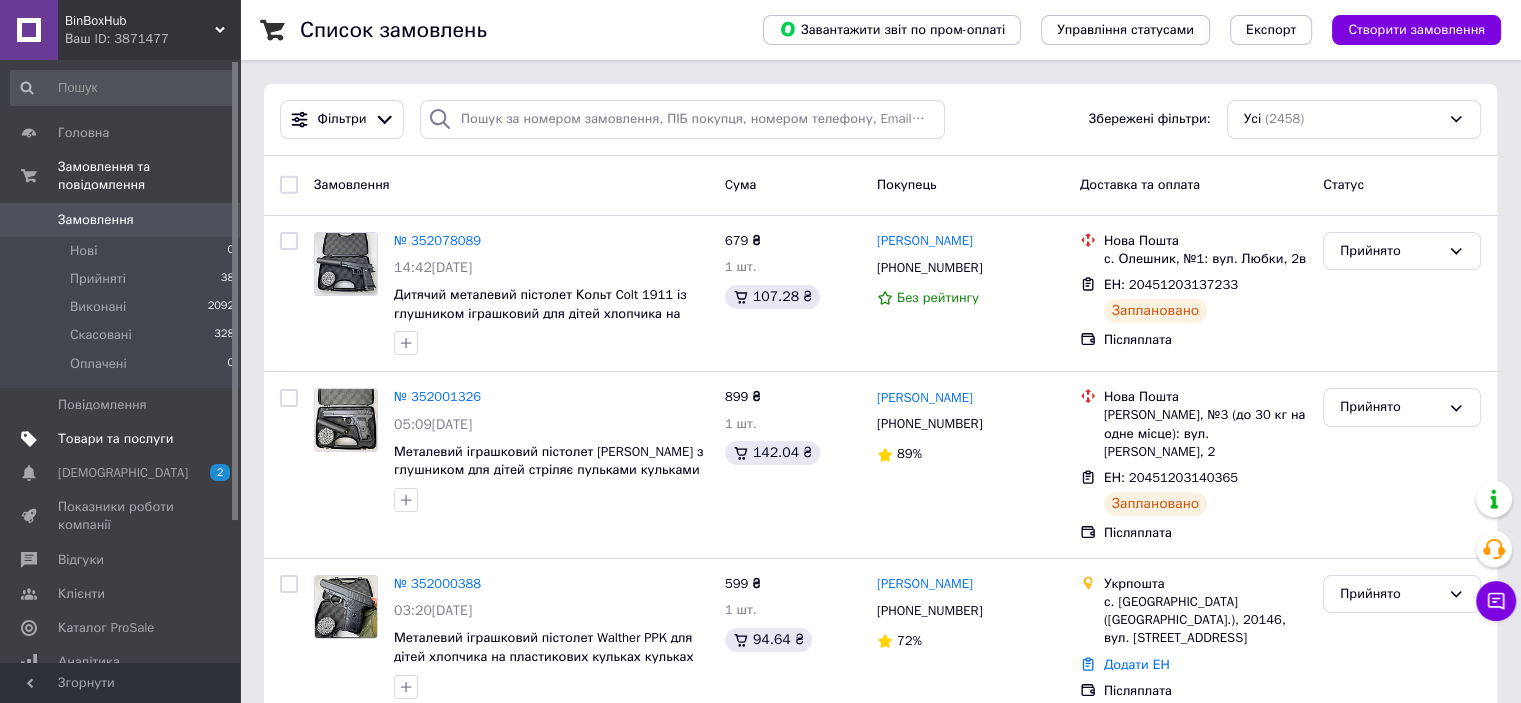 click at bounding box center [212, 439] 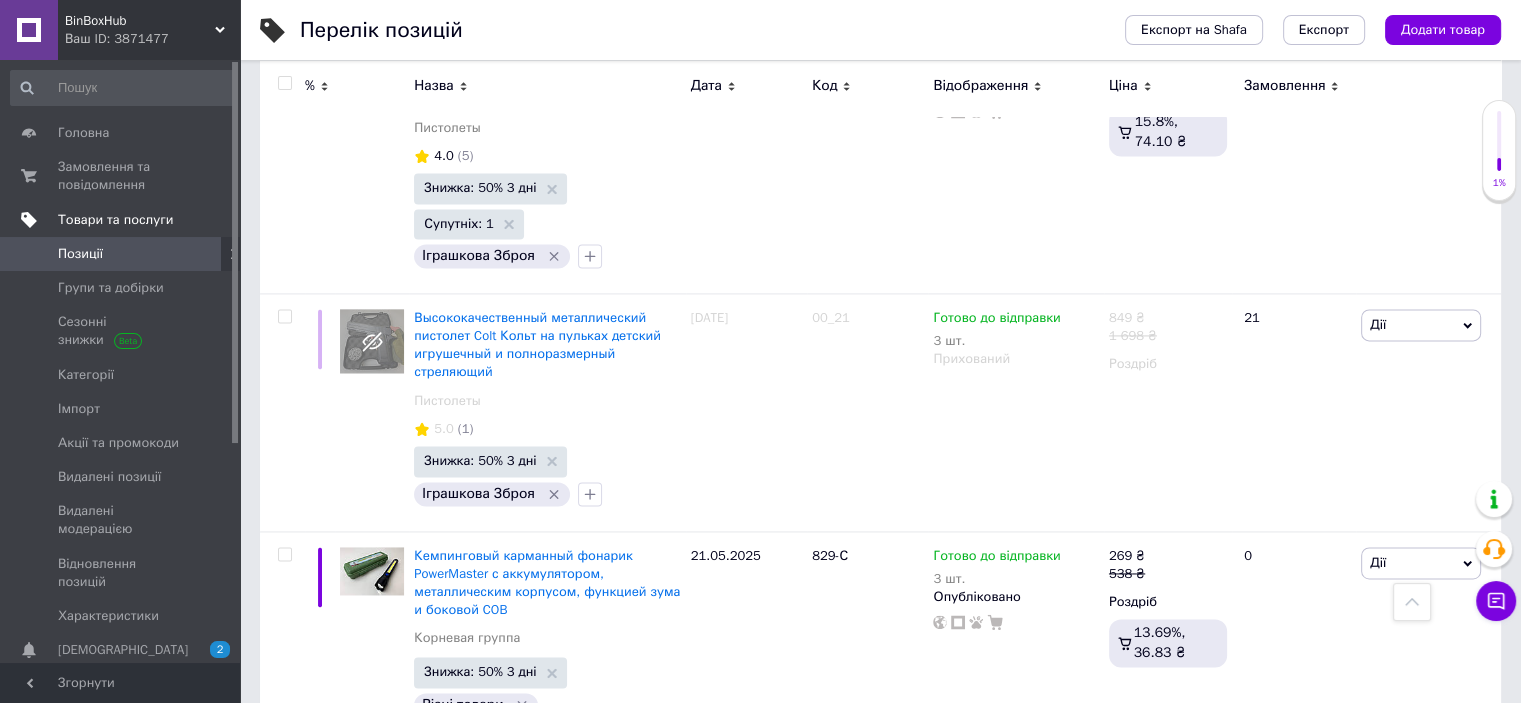 scroll, scrollTop: 18581, scrollLeft: 0, axis: vertical 